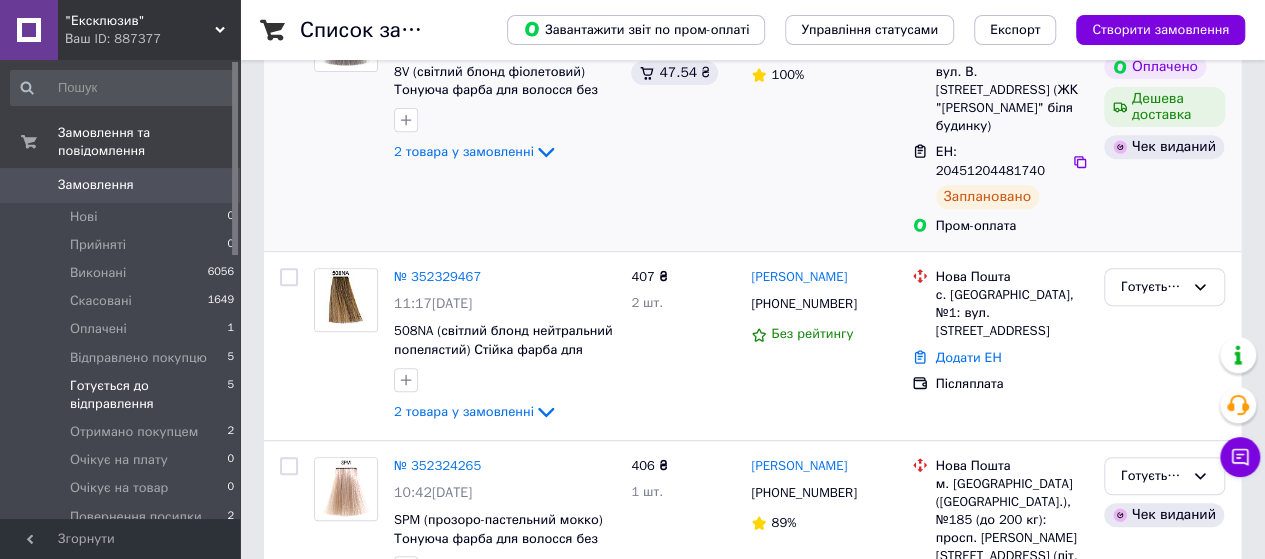 scroll, scrollTop: 776, scrollLeft: 0, axis: vertical 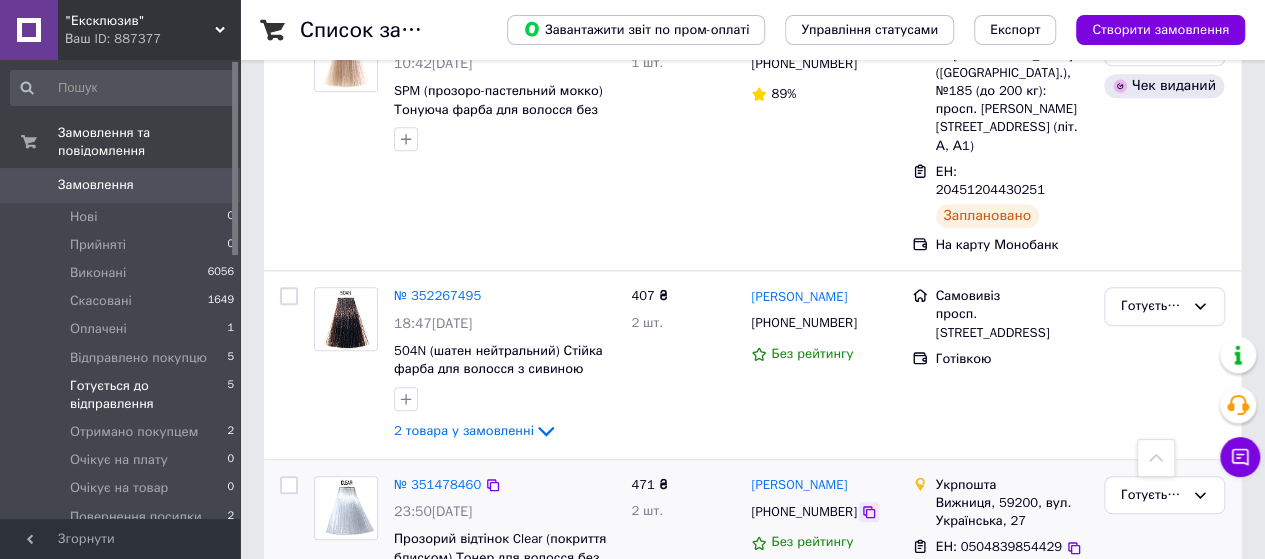 click 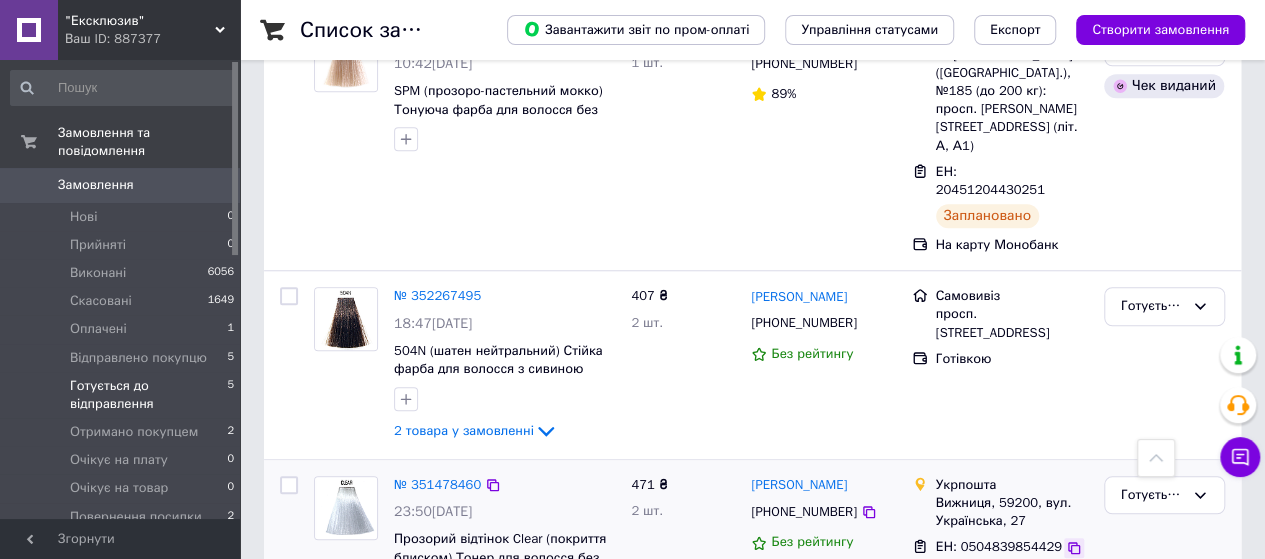 click 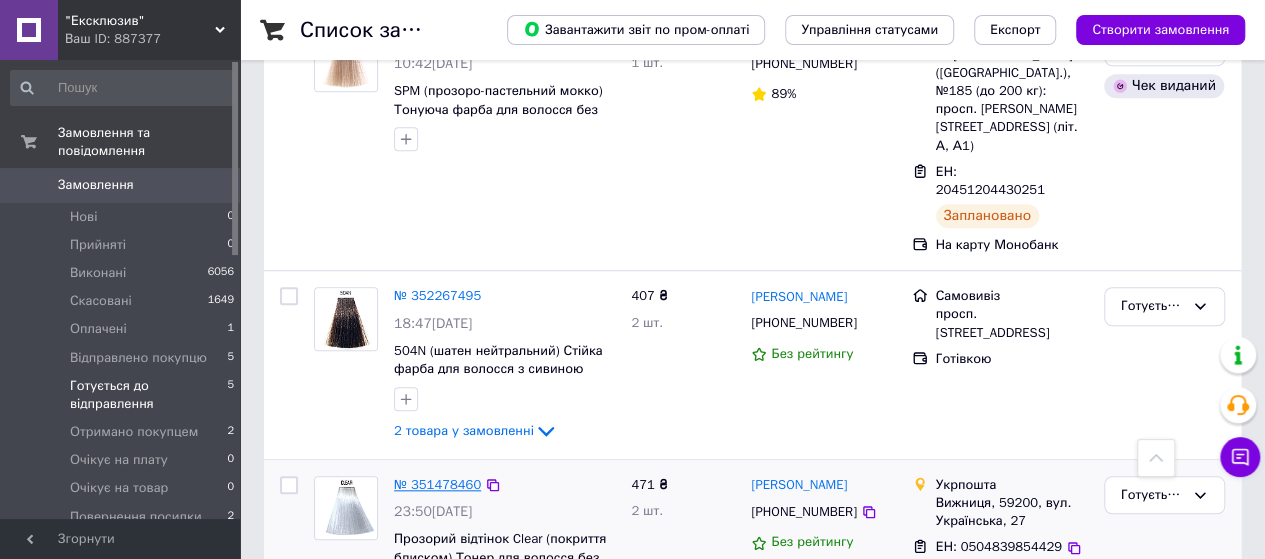 click on "№ 351478460" at bounding box center [437, 484] 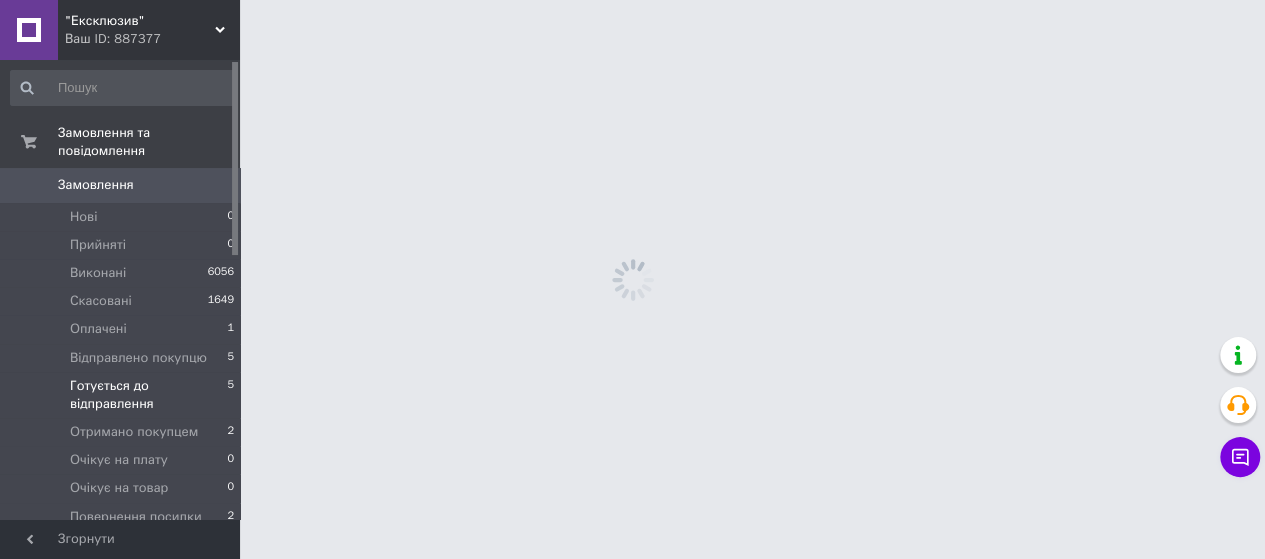 scroll, scrollTop: 0, scrollLeft: 0, axis: both 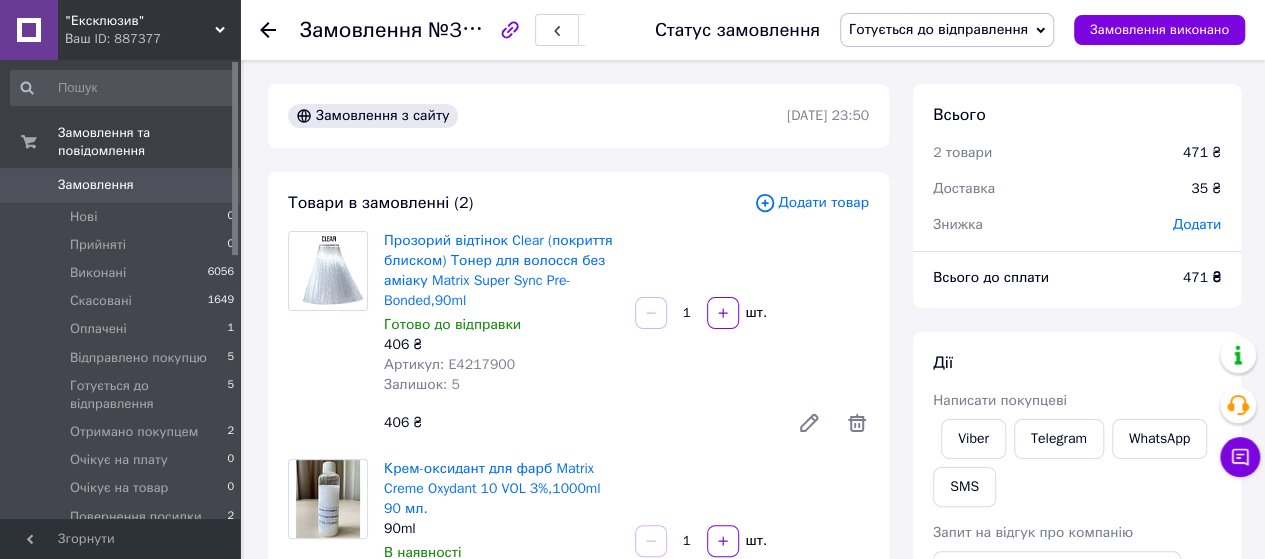 click on "Готується до відправлення" at bounding box center (938, 29) 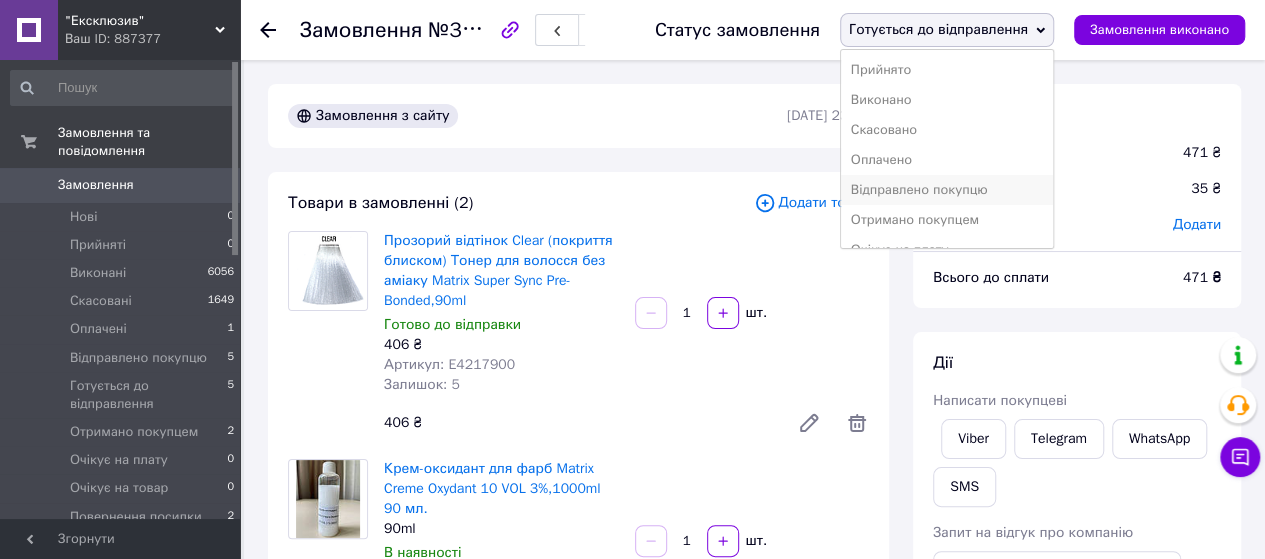 click on "Відправлено покупцю" at bounding box center (947, 190) 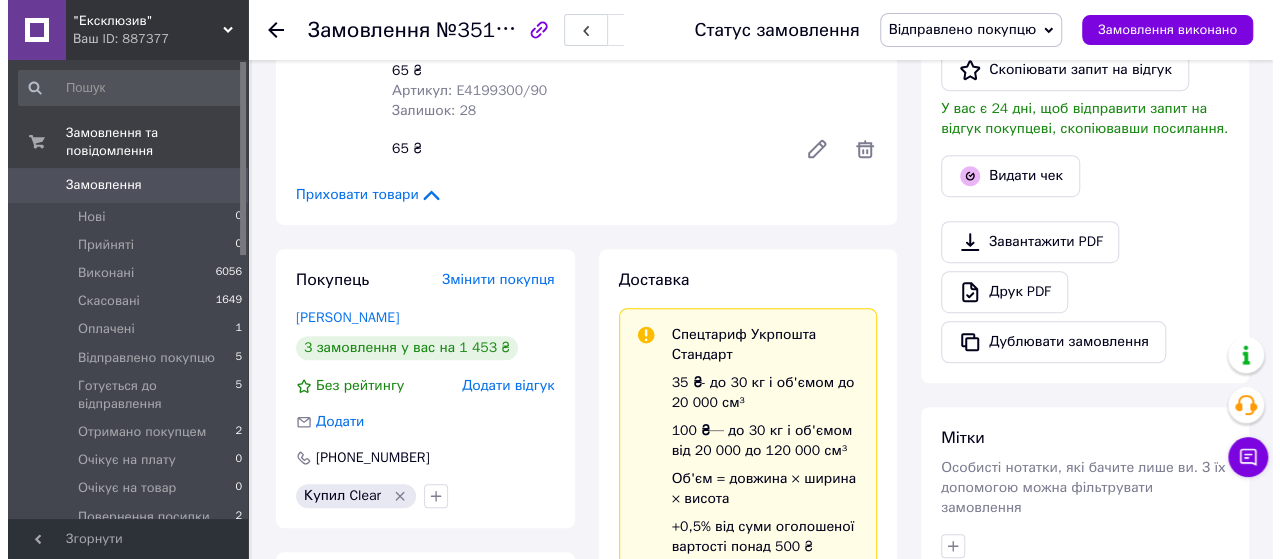 scroll, scrollTop: 500, scrollLeft: 0, axis: vertical 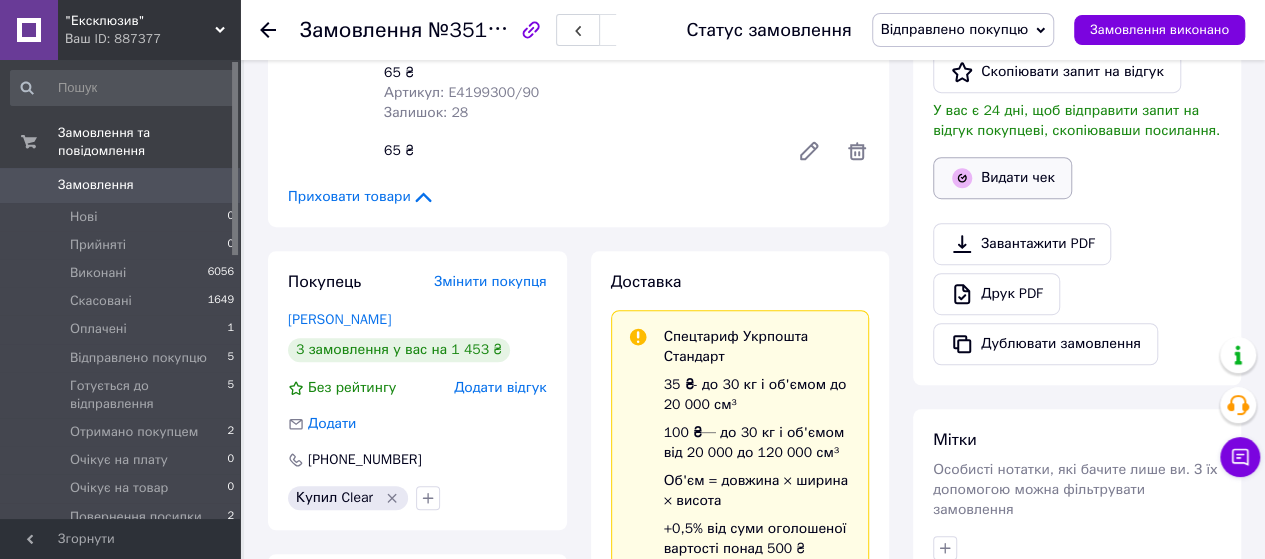 click on "Видати чек" at bounding box center [1002, 178] 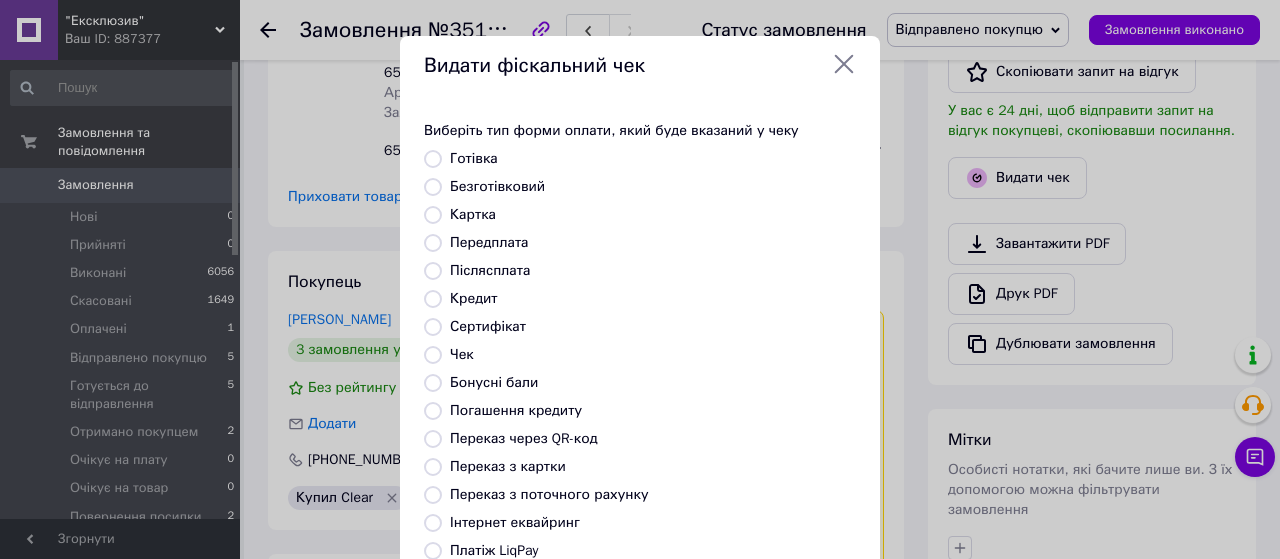 click on "Передплата" at bounding box center (433, 243) 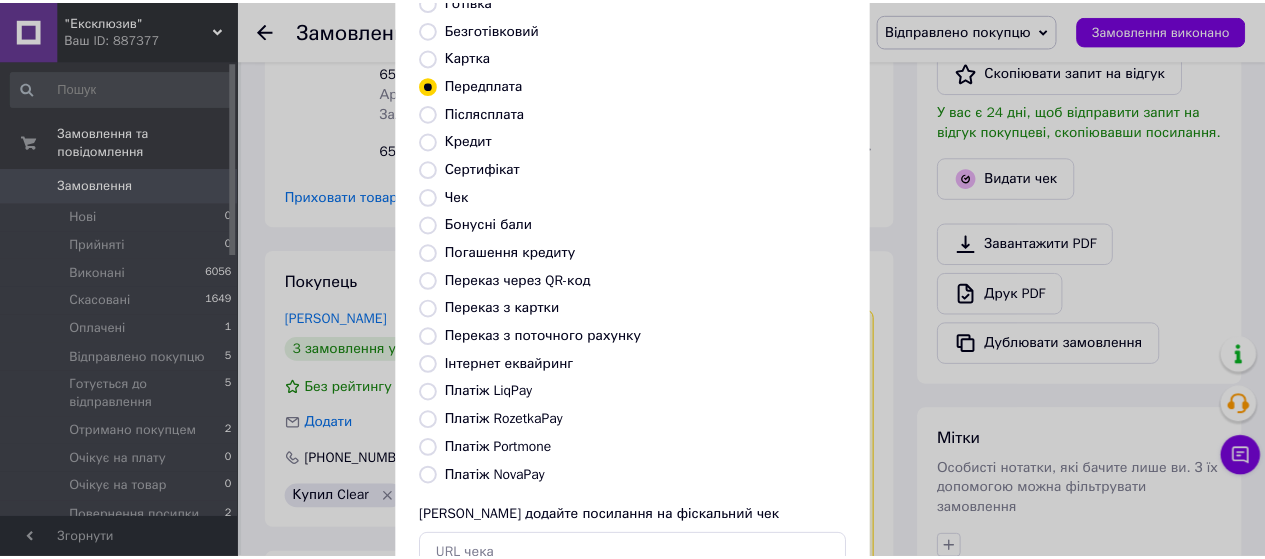 scroll, scrollTop: 298, scrollLeft: 0, axis: vertical 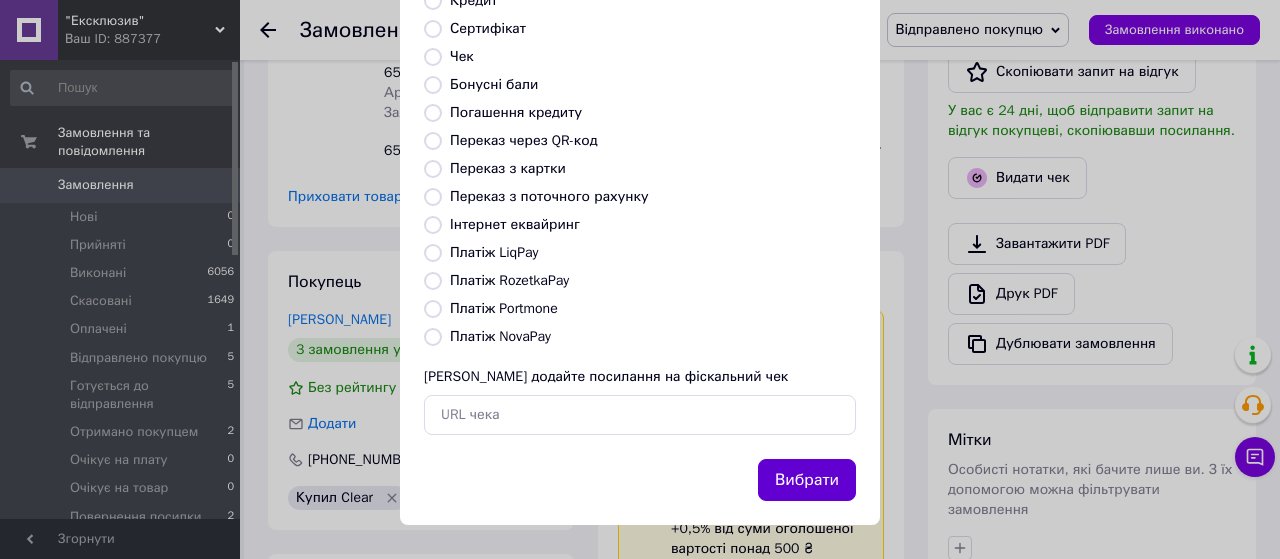 click on "Вибрати" at bounding box center (807, 480) 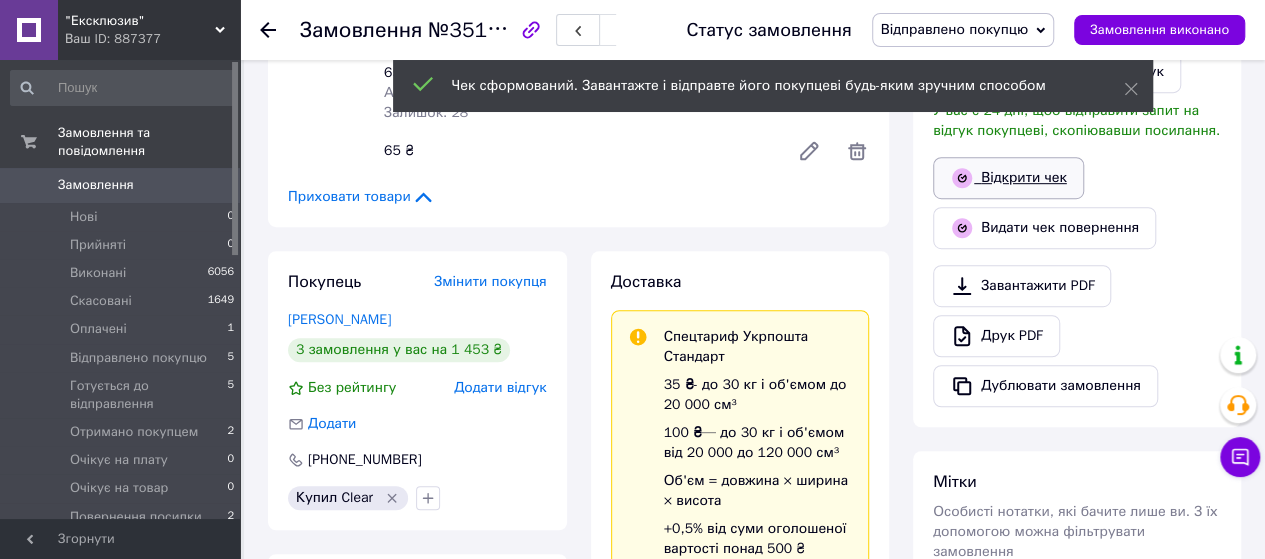 click on "Відкрити чек" at bounding box center [1008, 178] 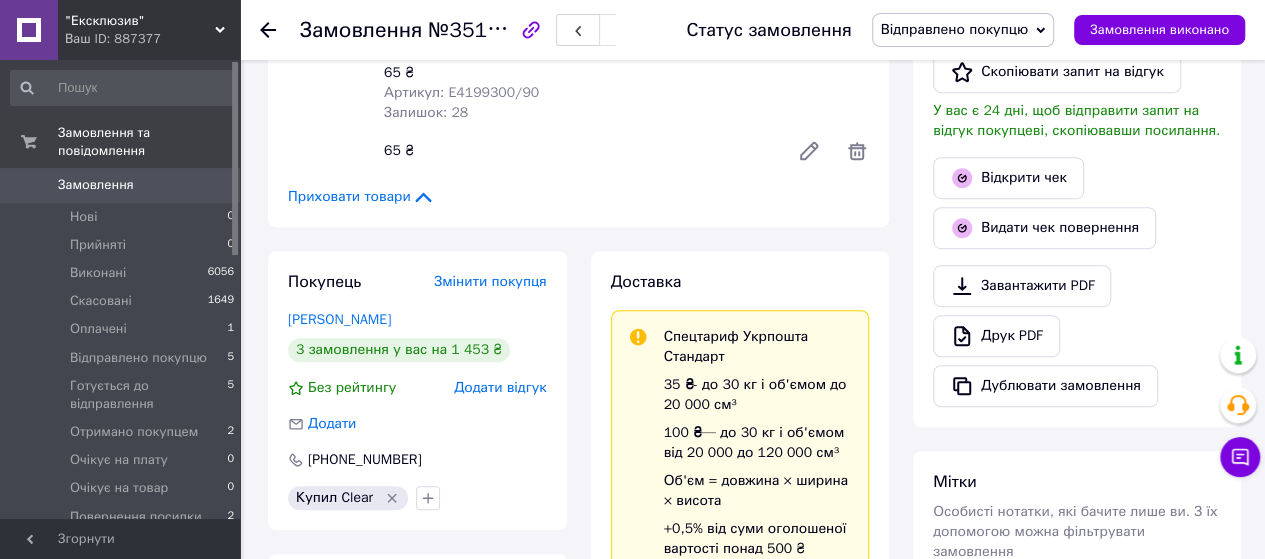 click 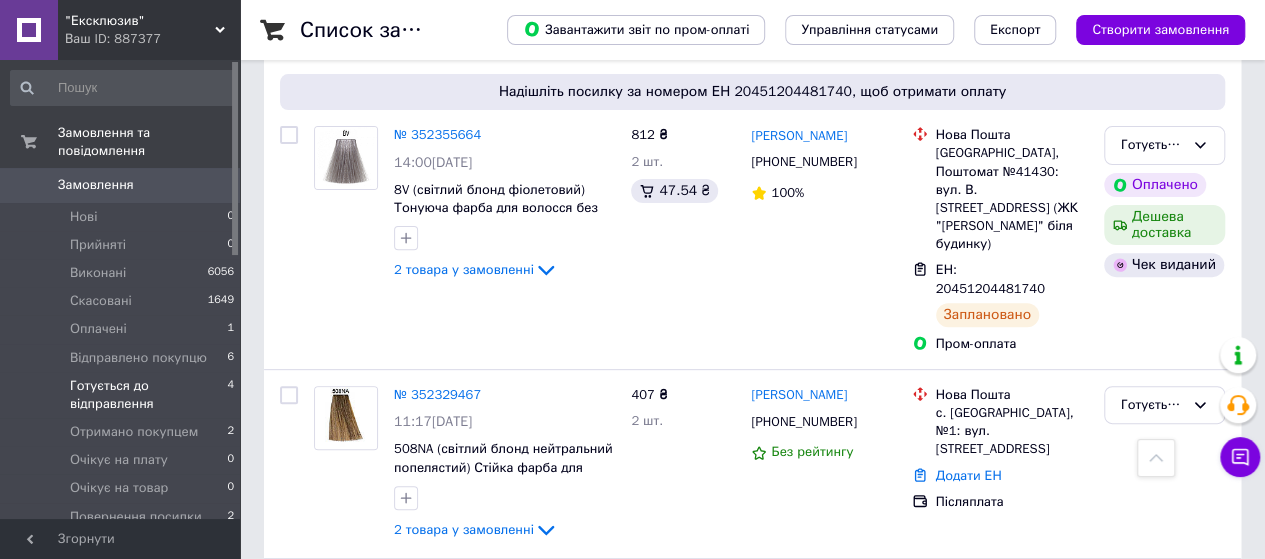 scroll, scrollTop: 187, scrollLeft: 0, axis: vertical 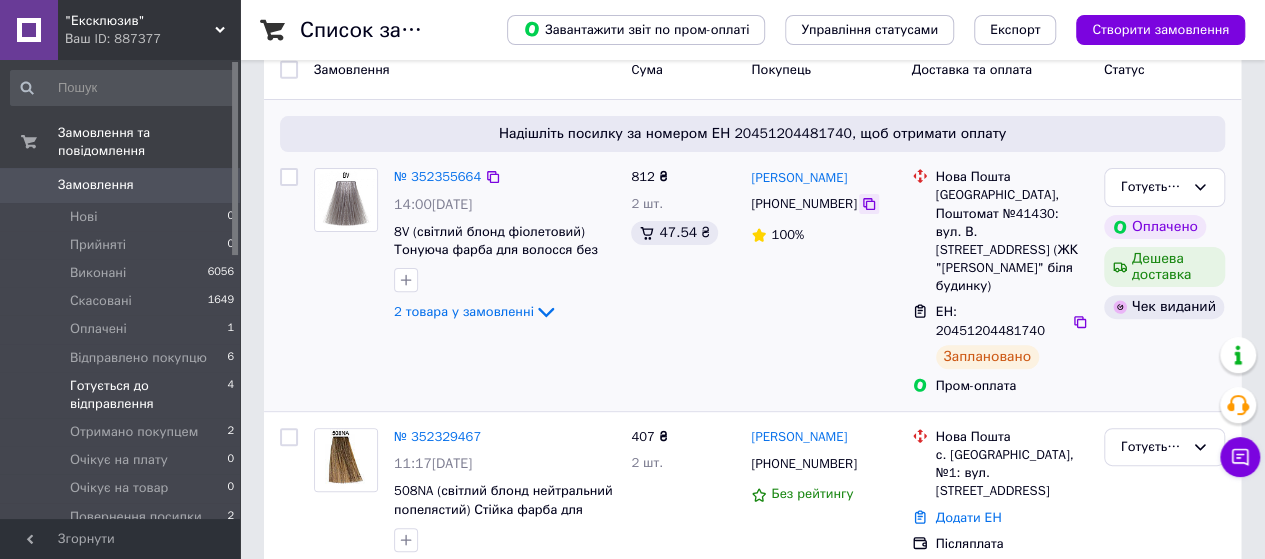 click 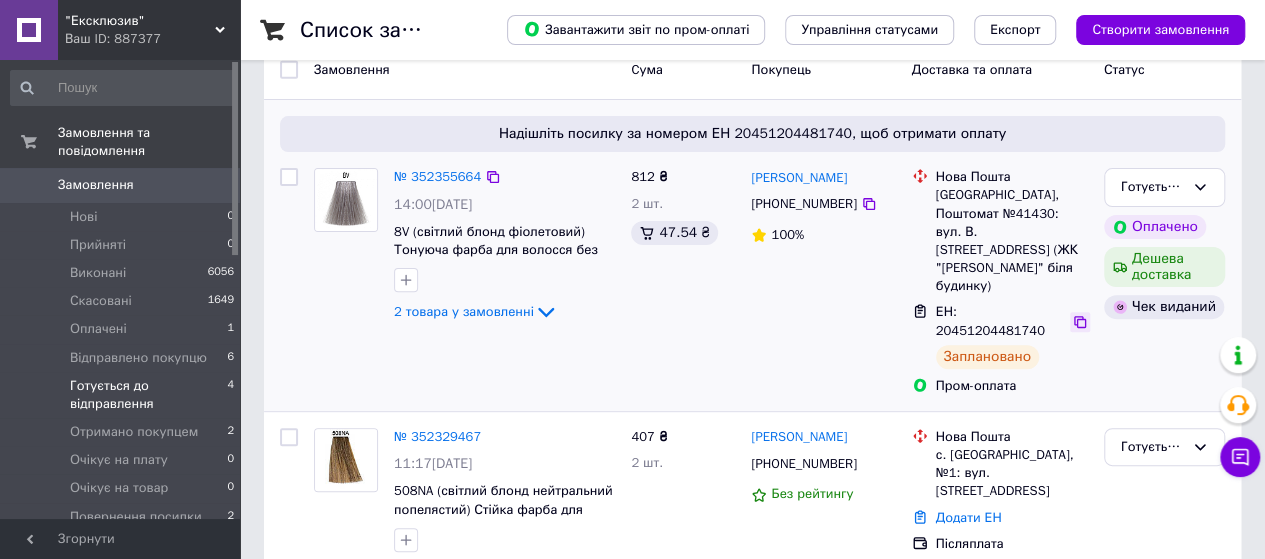 click 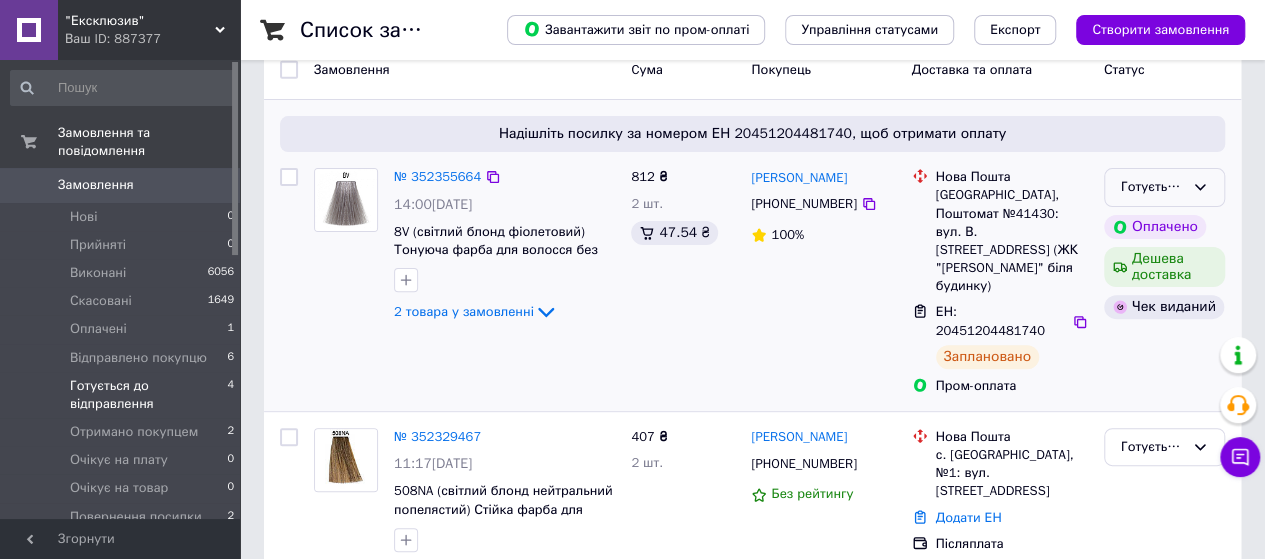 click on "Готується до відправлення" at bounding box center [1152, 187] 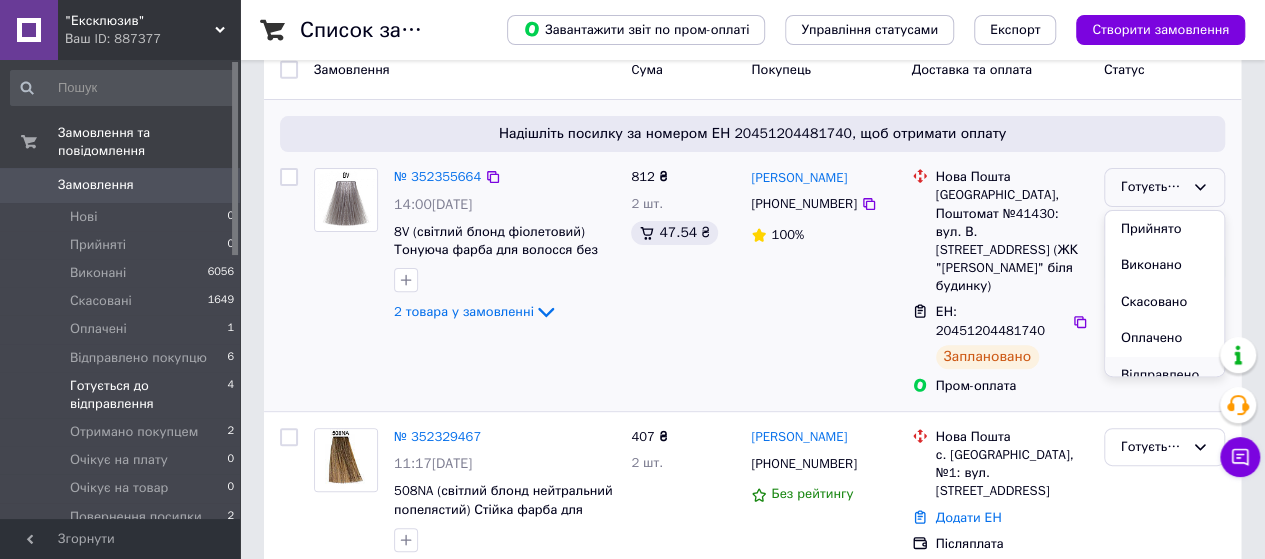 click on "Відправлено покупцю" at bounding box center [1164, 385] 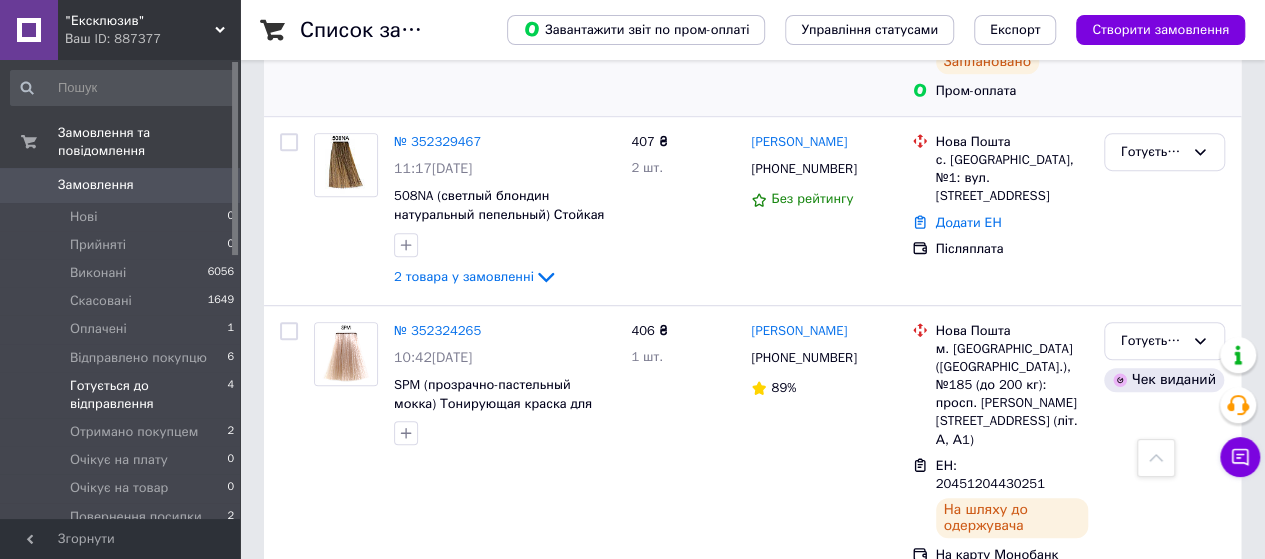 scroll, scrollTop: 587, scrollLeft: 0, axis: vertical 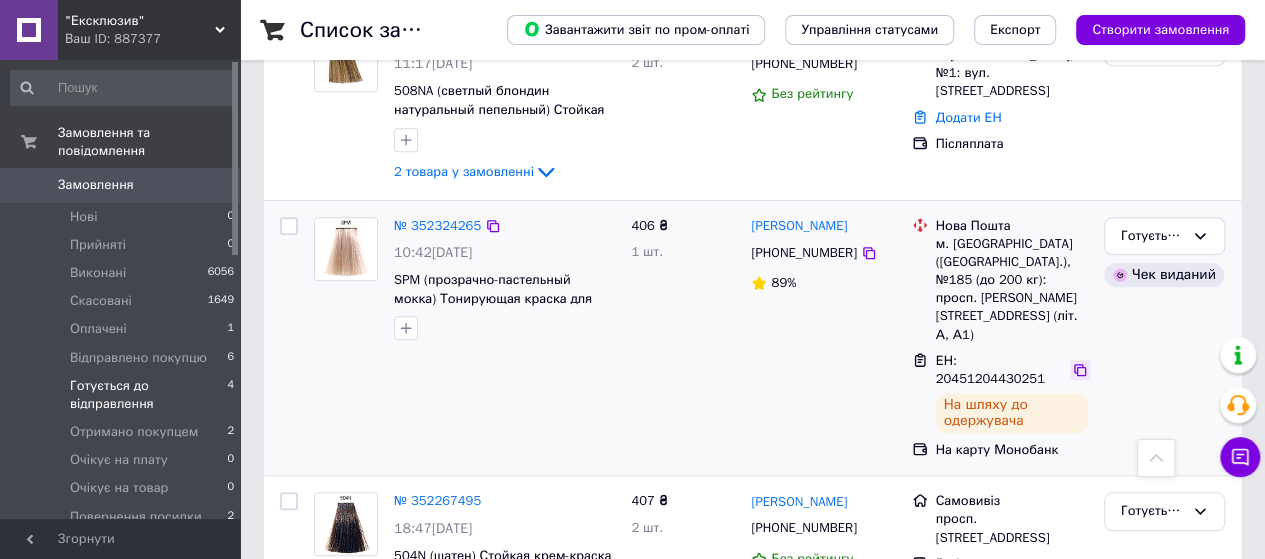 click 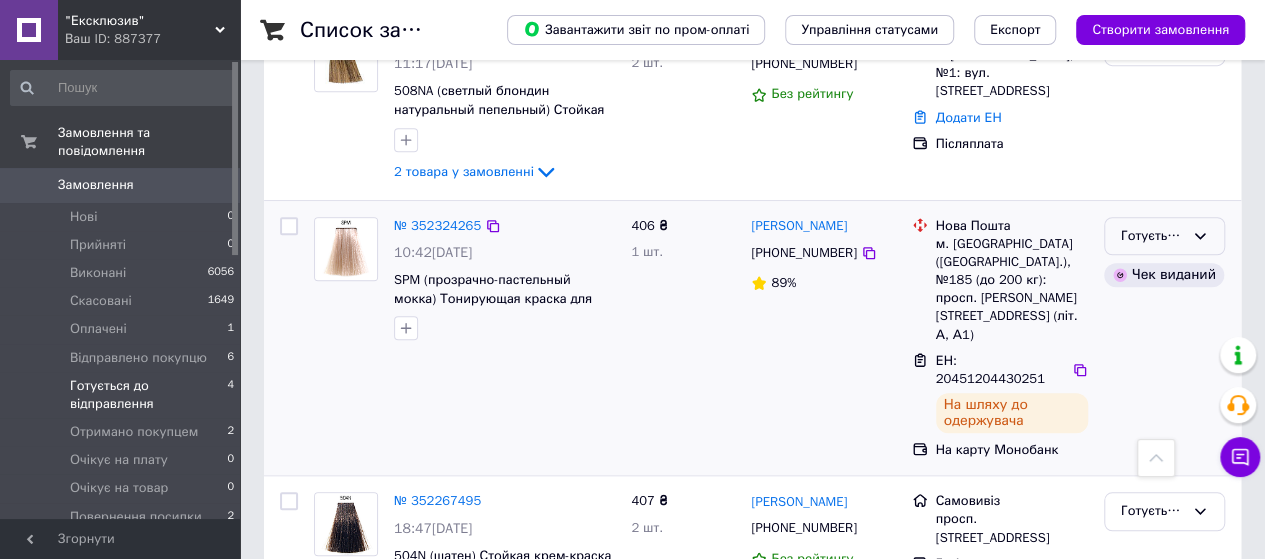 click on "Готується до відправлення" at bounding box center [1152, 236] 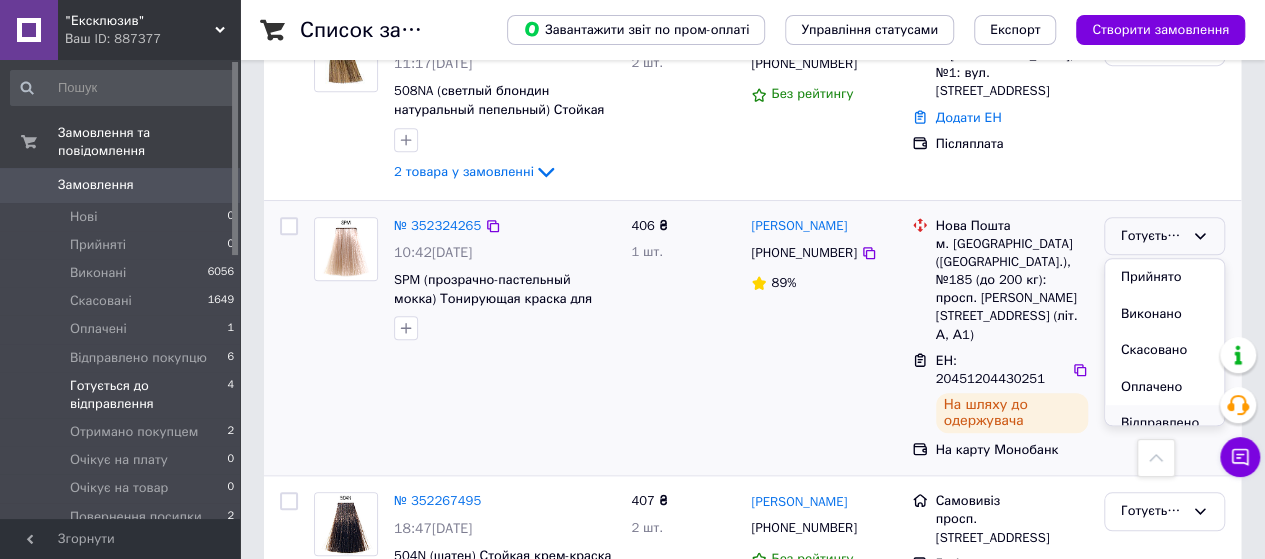click on "Відправлено покупцю" at bounding box center (1164, 433) 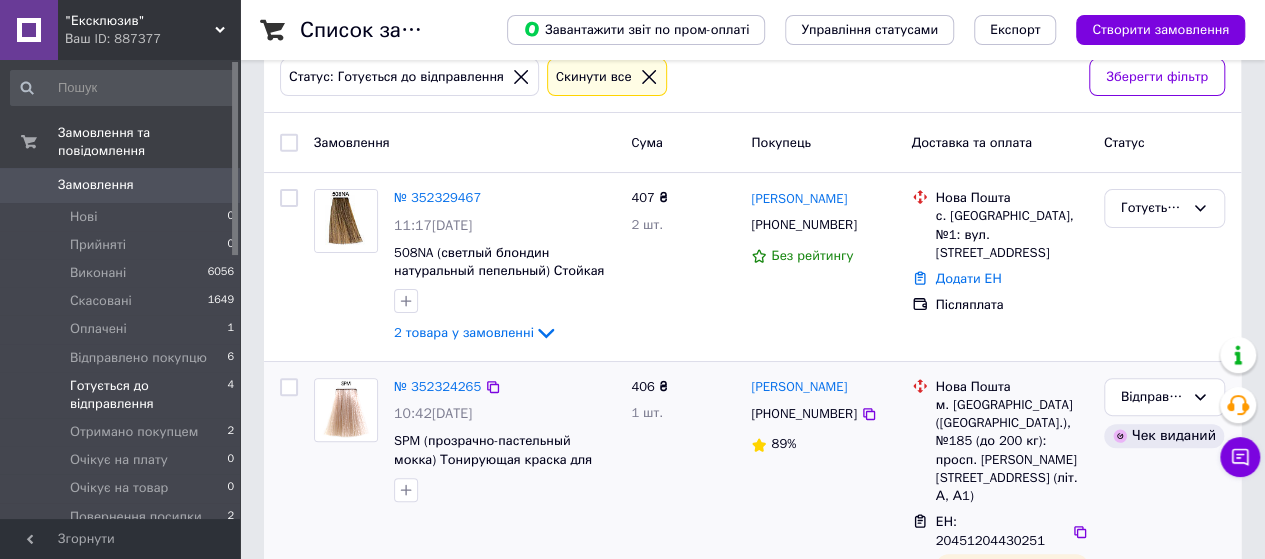 scroll, scrollTop: 346, scrollLeft: 0, axis: vertical 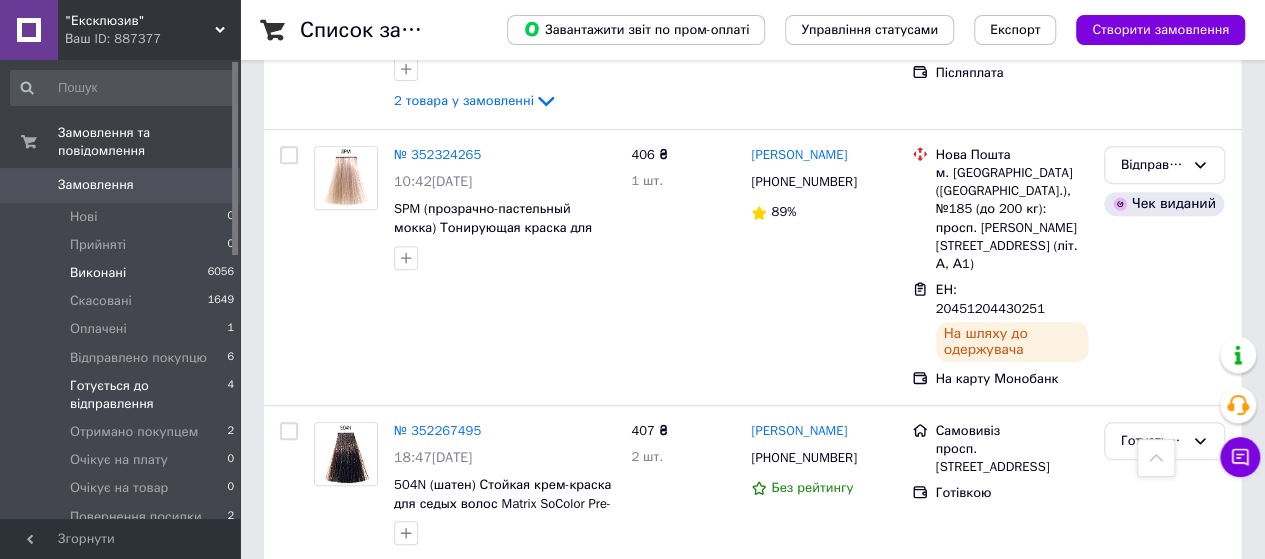 click on "Виконані" at bounding box center [98, 273] 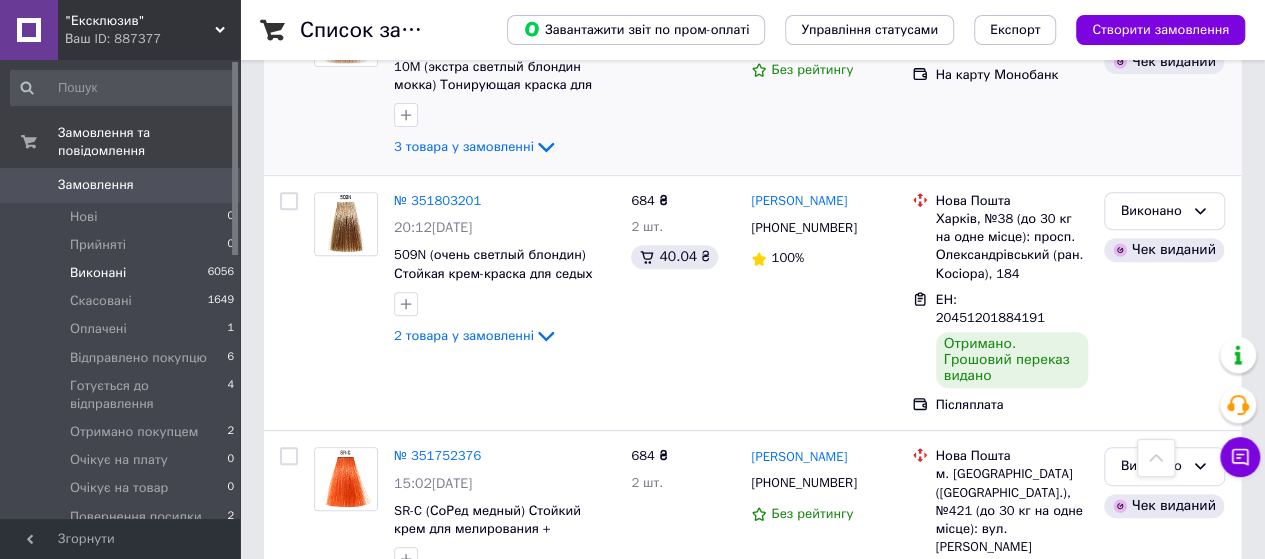 scroll, scrollTop: 0, scrollLeft: 0, axis: both 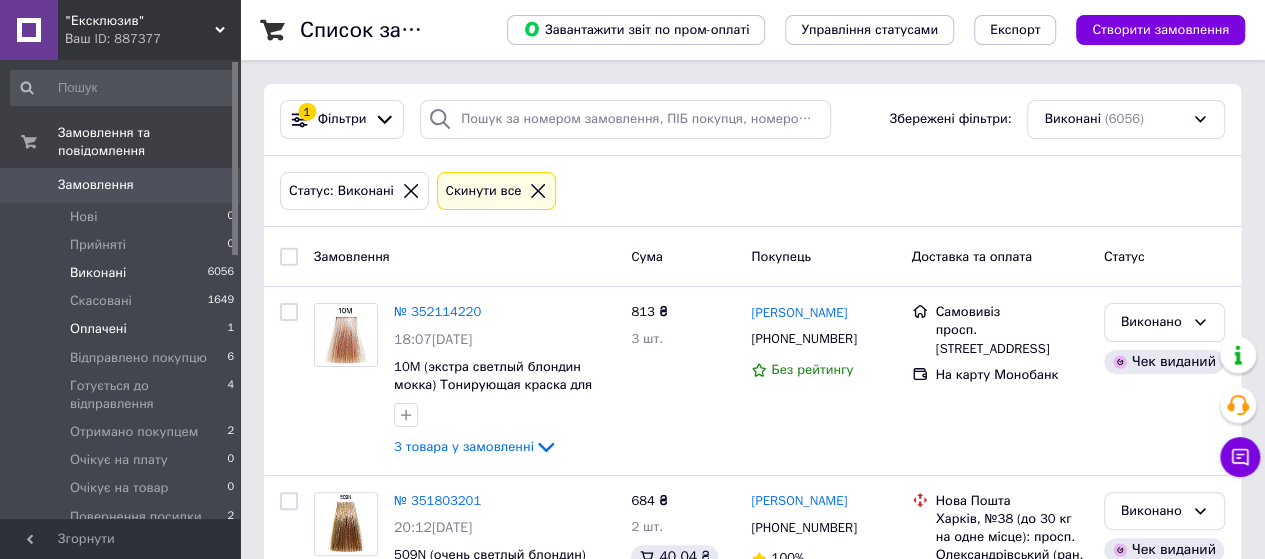 click on "Оплачені" at bounding box center [98, 329] 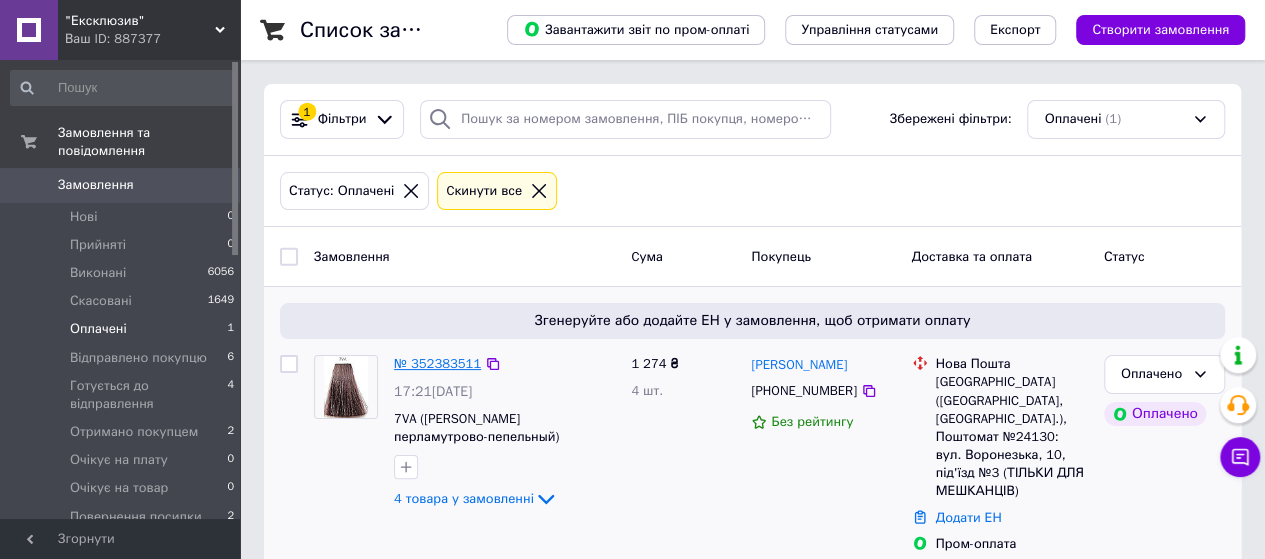 click on "№ 352383511" at bounding box center (437, 363) 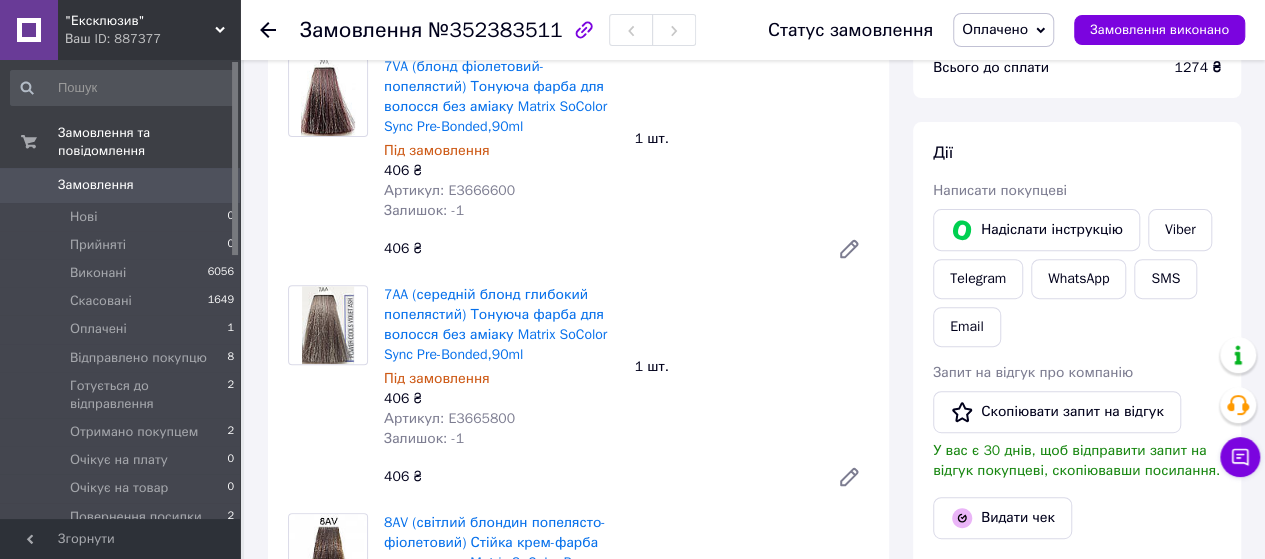 scroll, scrollTop: 0, scrollLeft: 0, axis: both 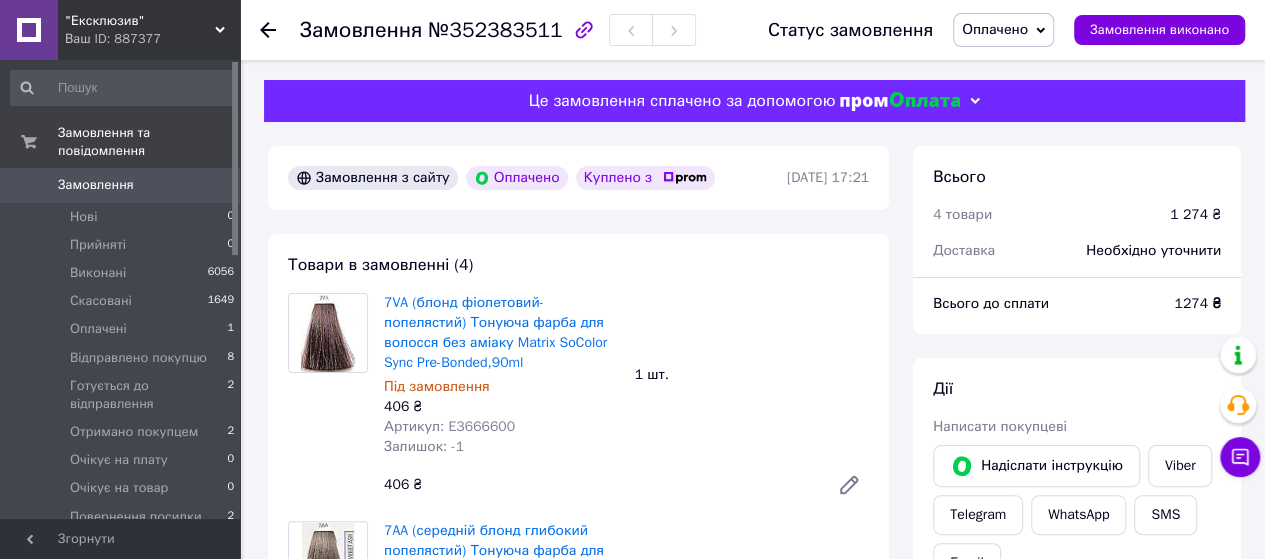 click 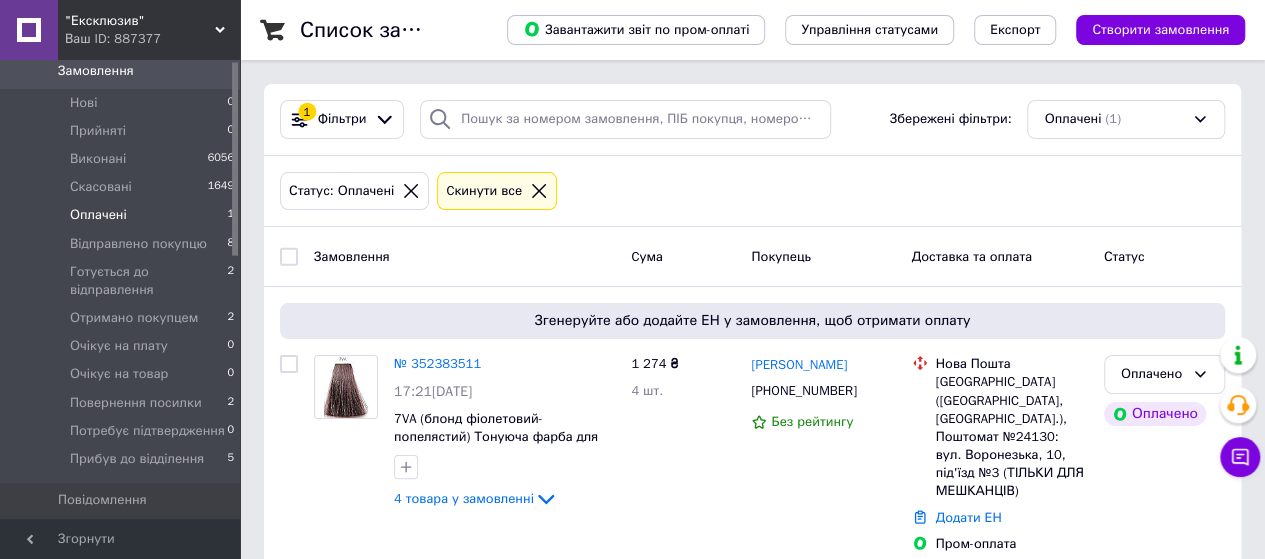 scroll, scrollTop: 300, scrollLeft: 0, axis: vertical 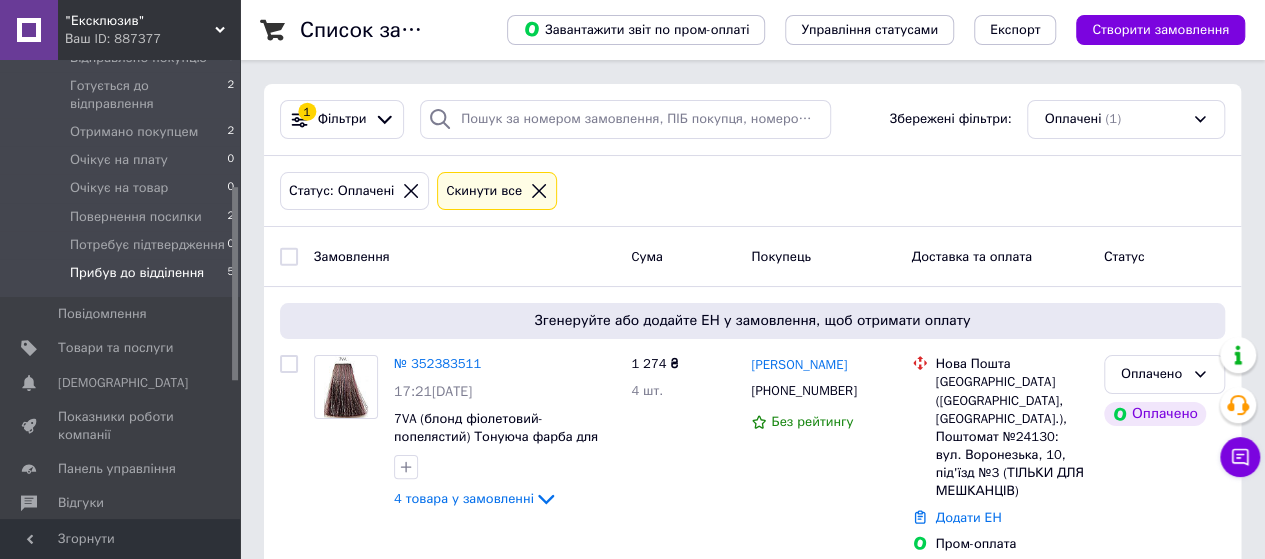 click on "Прибув до відділення" at bounding box center (137, 273) 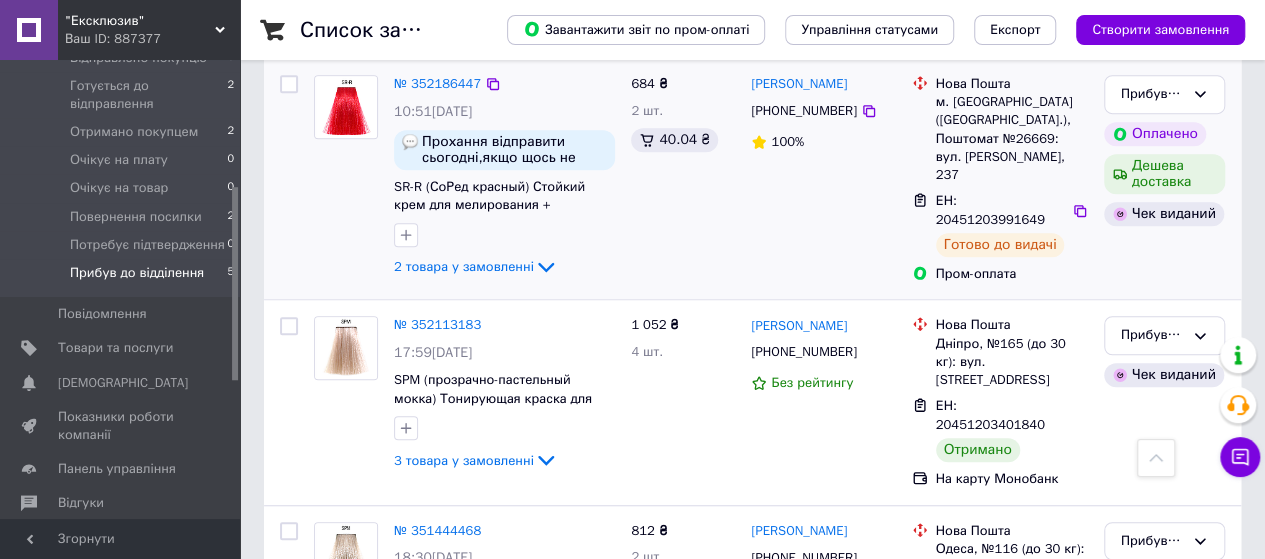 scroll, scrollTop: 600, scrollLeft: 0, axis: vertical 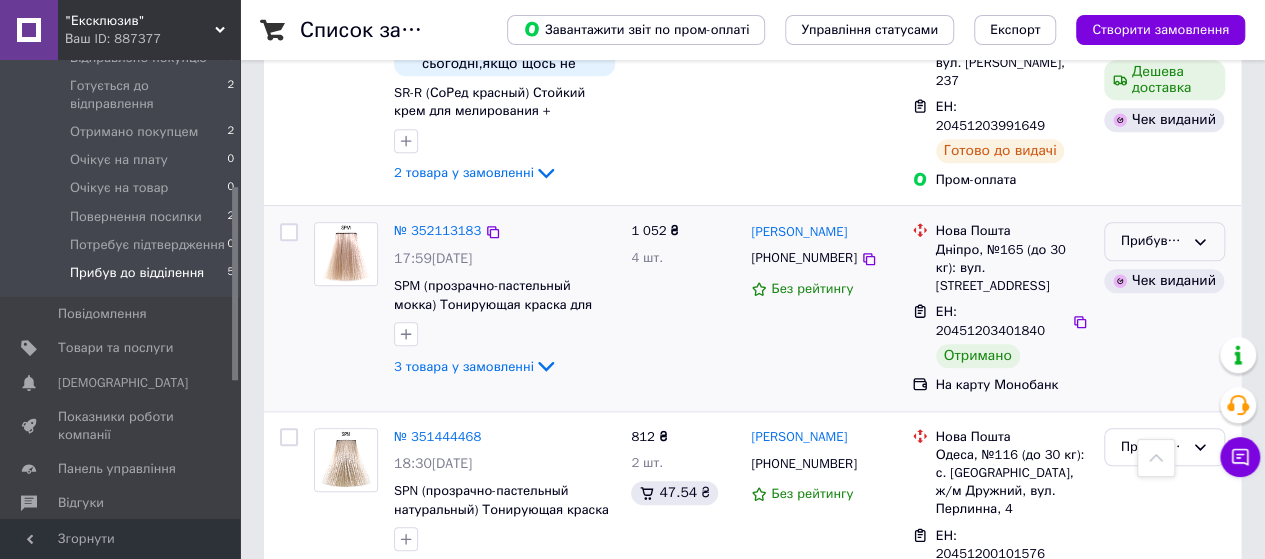 click on "Прибув до відділення" at bounding box center [1152, 241] 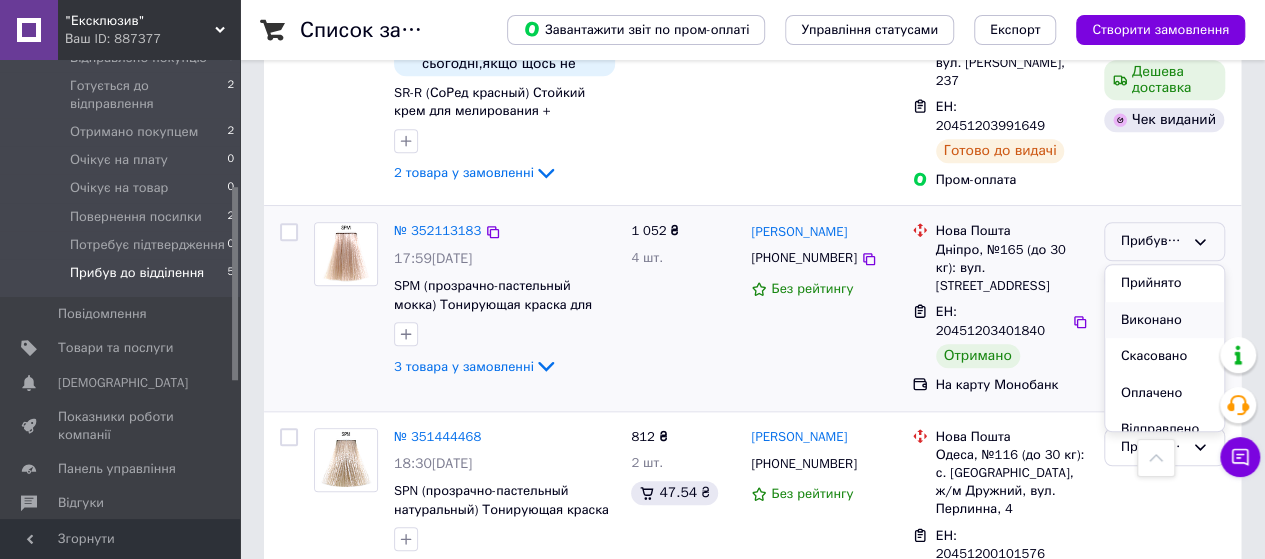 click on "Виконано" at bounding box center (1164, 320) 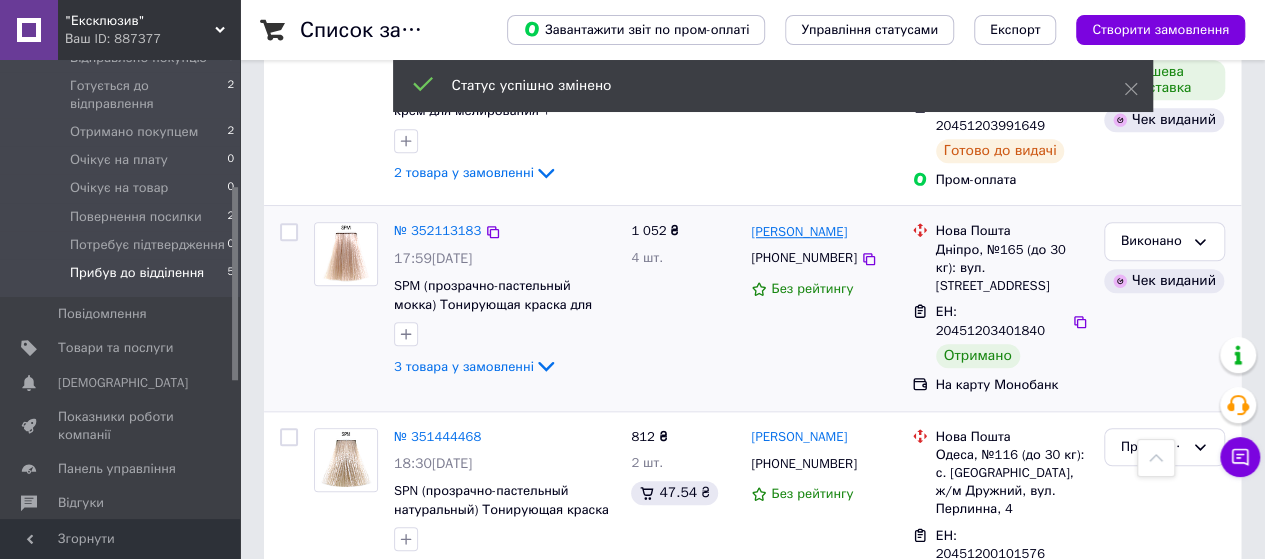 click on "[PERSON_NAME]" at bounding box center (799, 232) 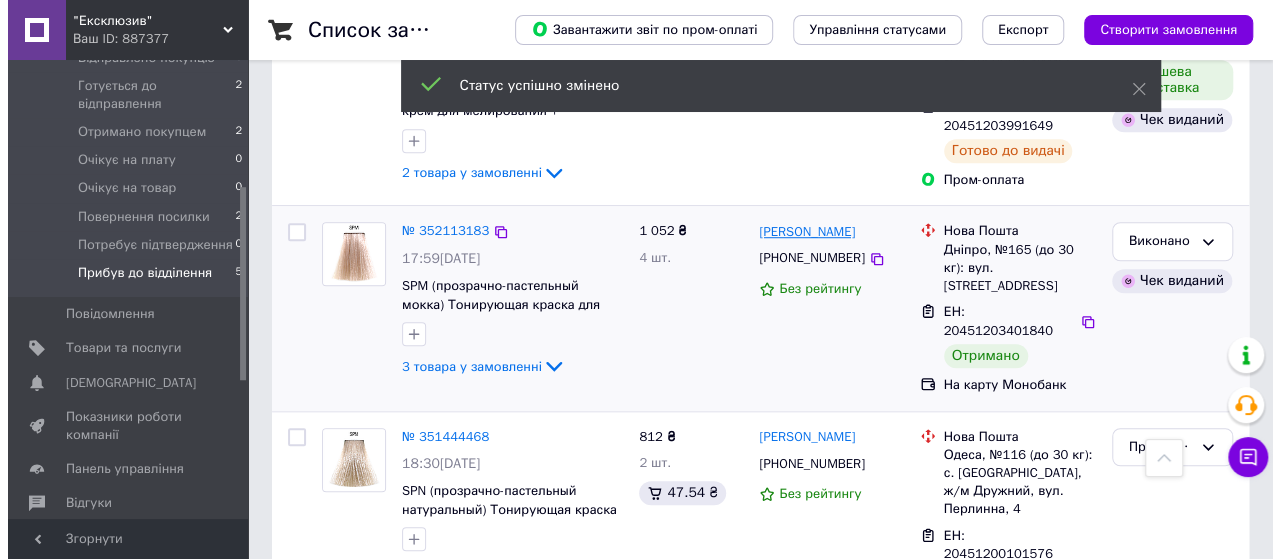 scroll, scrollTop: 0, scrollLeft: 0, axis: both 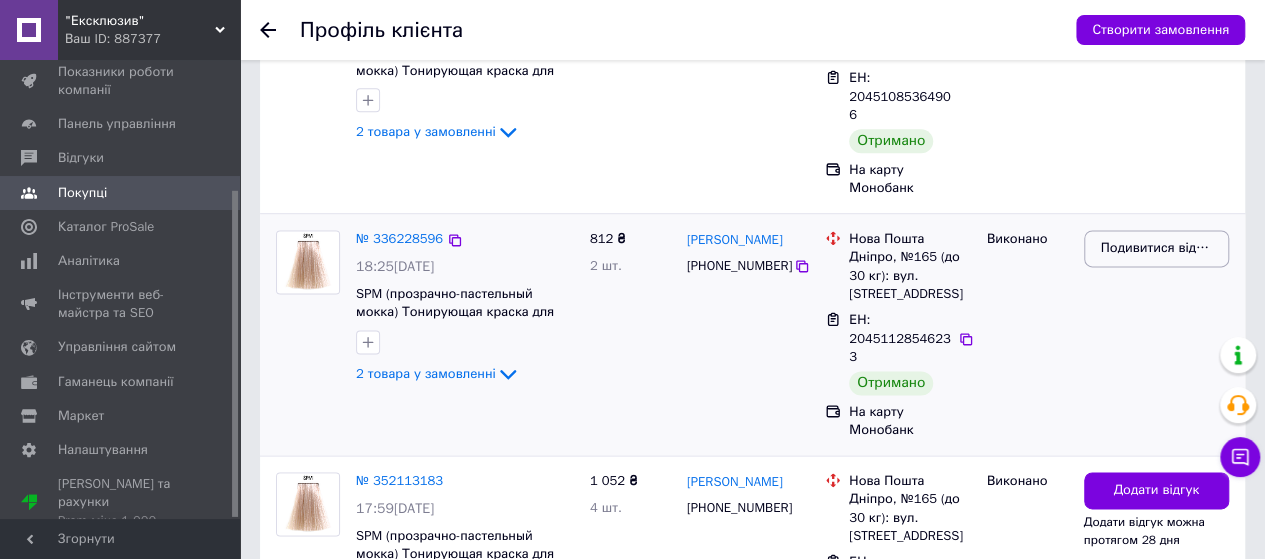click on "Подивитися відгук" at bounding box center [1156, 248] 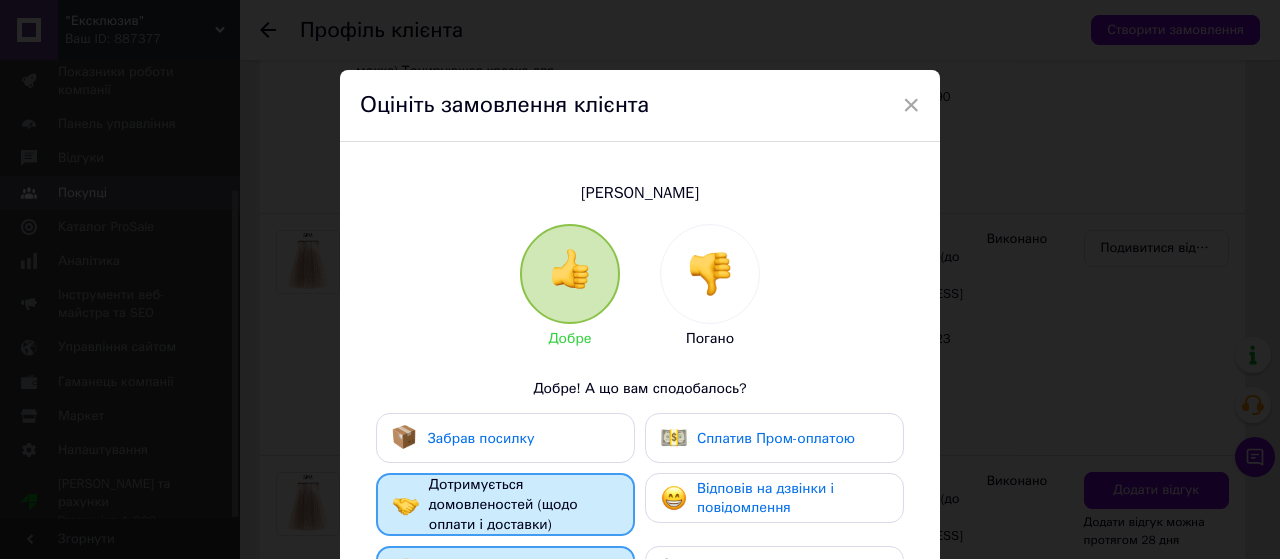 scroll, scrollTop: 401, scrollLeft: 0, axis: vertical 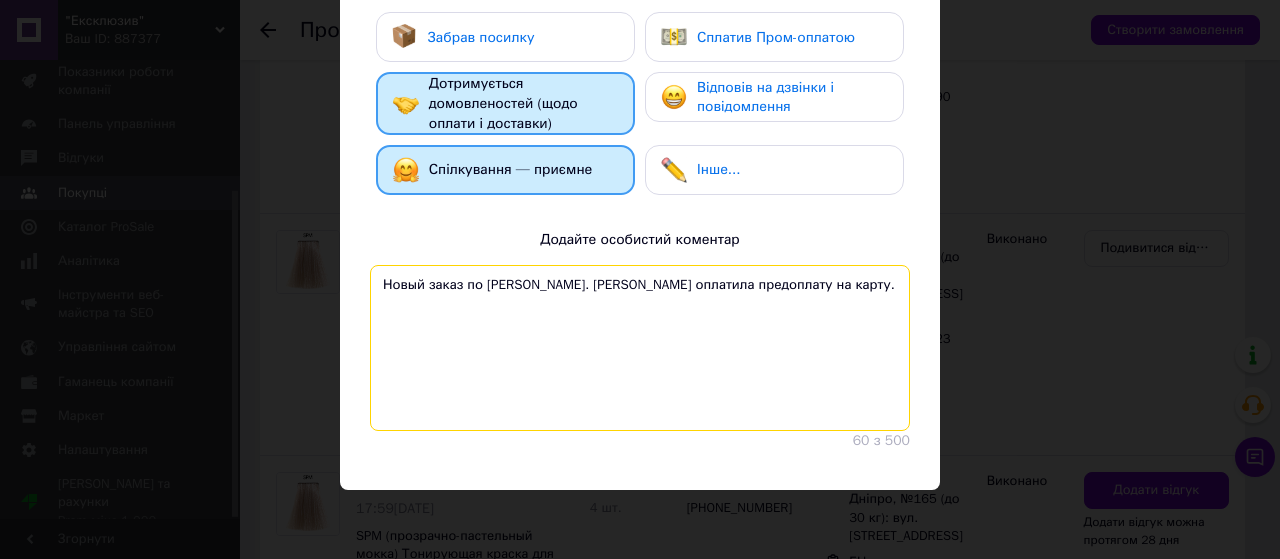 drag, startPoint x: 680, startPoint y: 285, endPoint x: 369, endPoint y: 281, distance: 311.02573 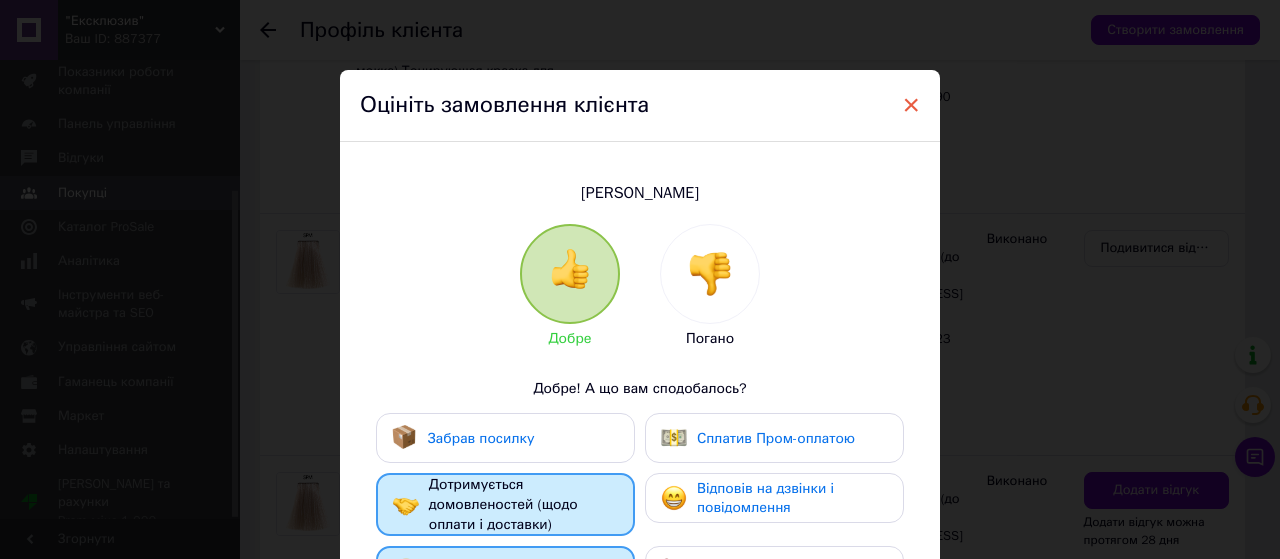 drag, startPoint x: 906, startPoint y: 101, endPoint x: 914, endPoint y: 133, distance: 32.984844 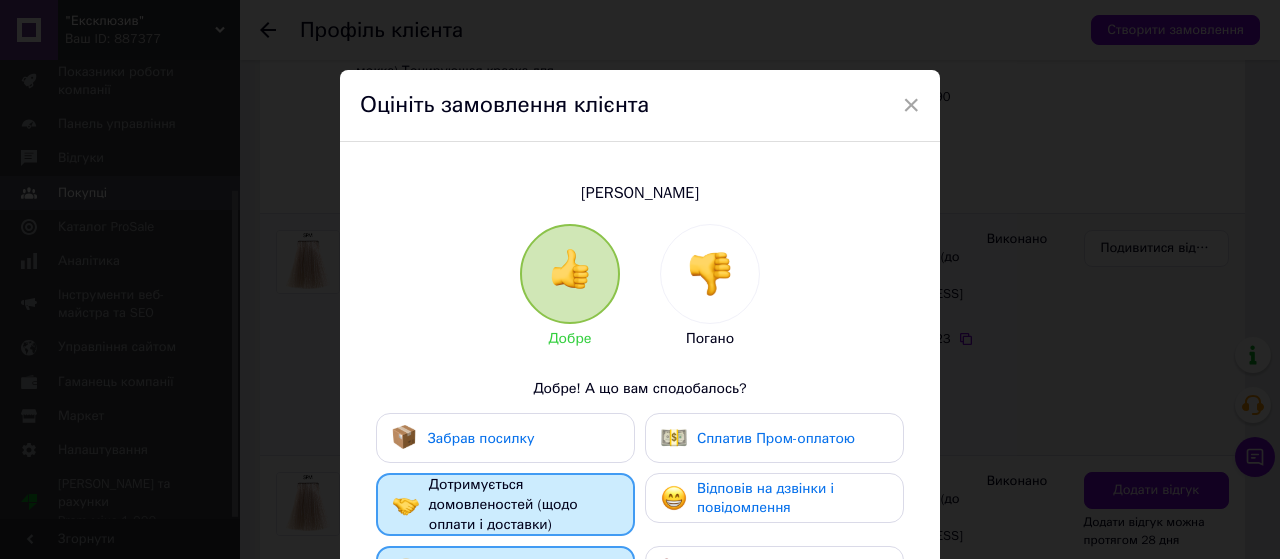 click on "×" at bounding box center (911, 105) 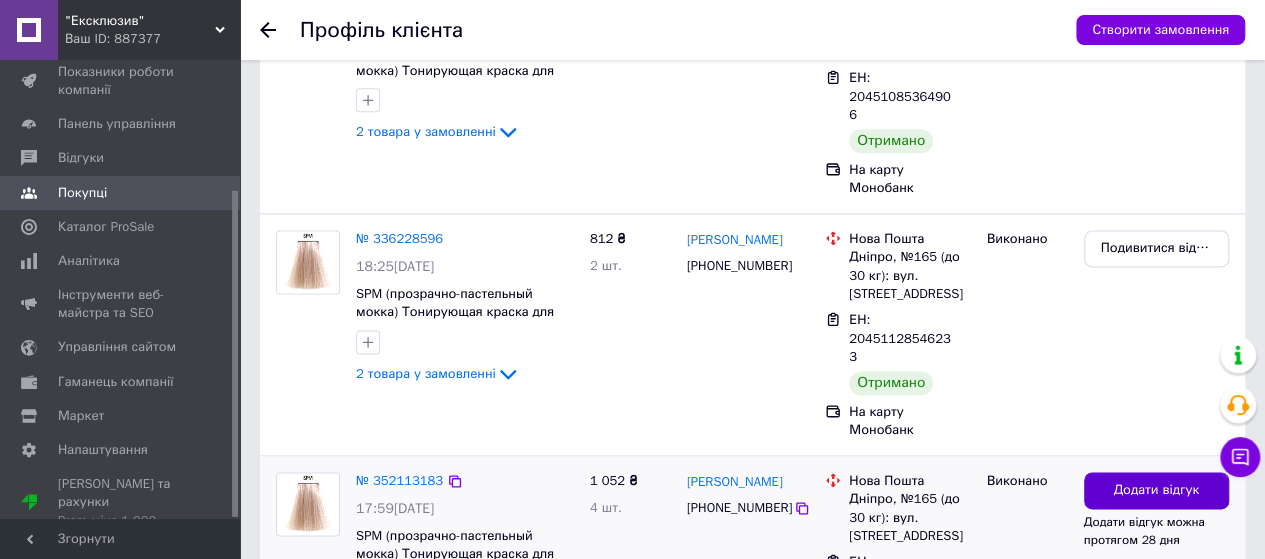 click on "Додати відгук" at bounding box center (1156, 490) 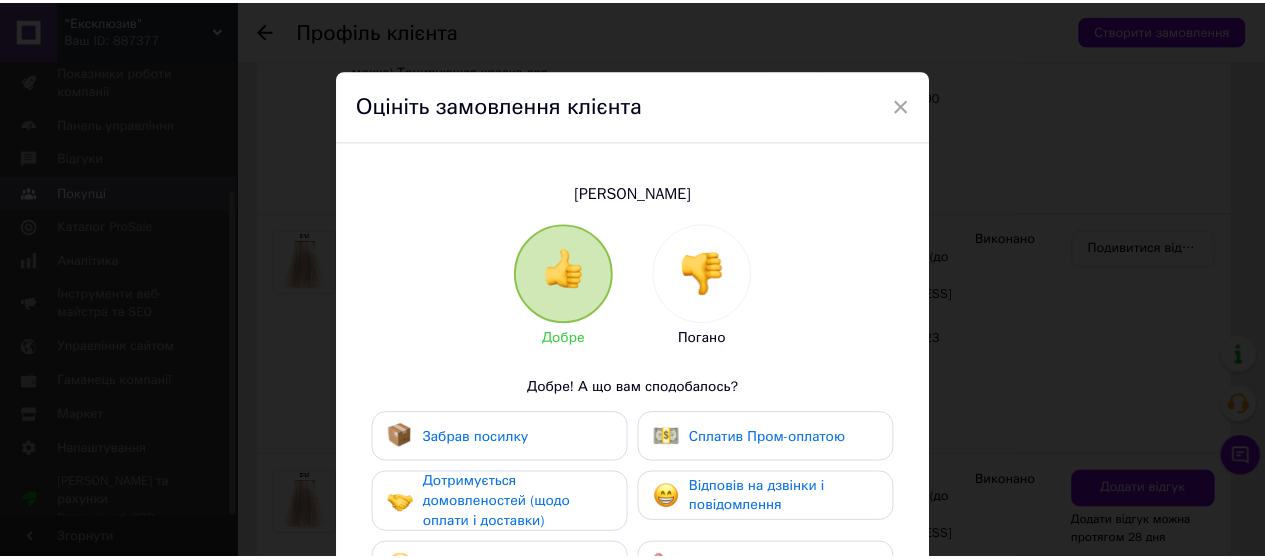scroll, scrollTop: 400, scrollLeft: 0, axis: vertical 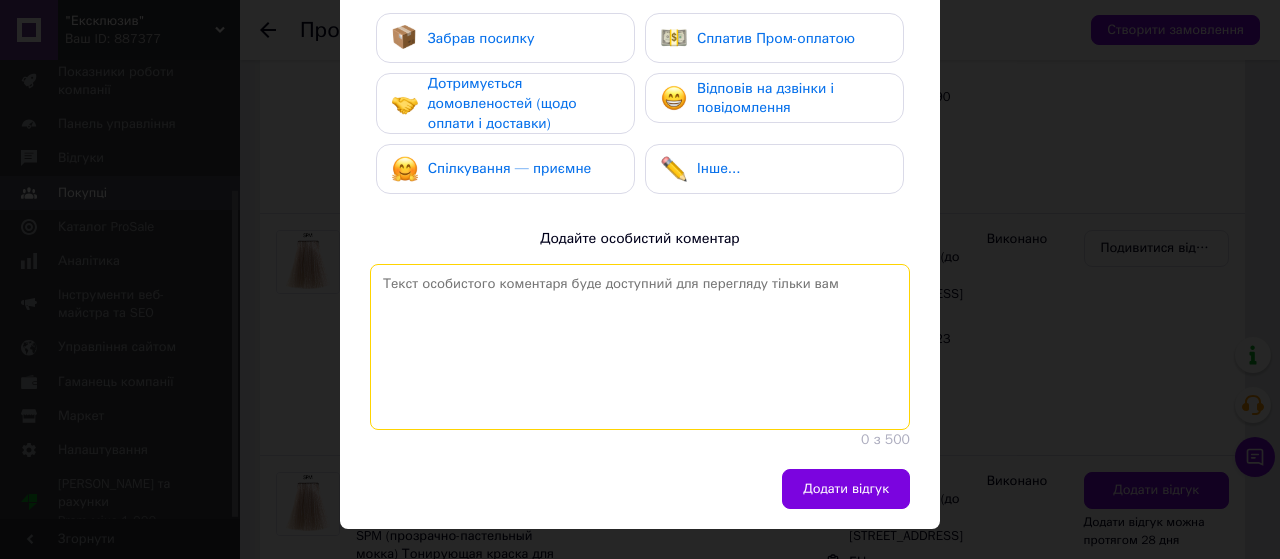 click at bounding box center (640, 347) 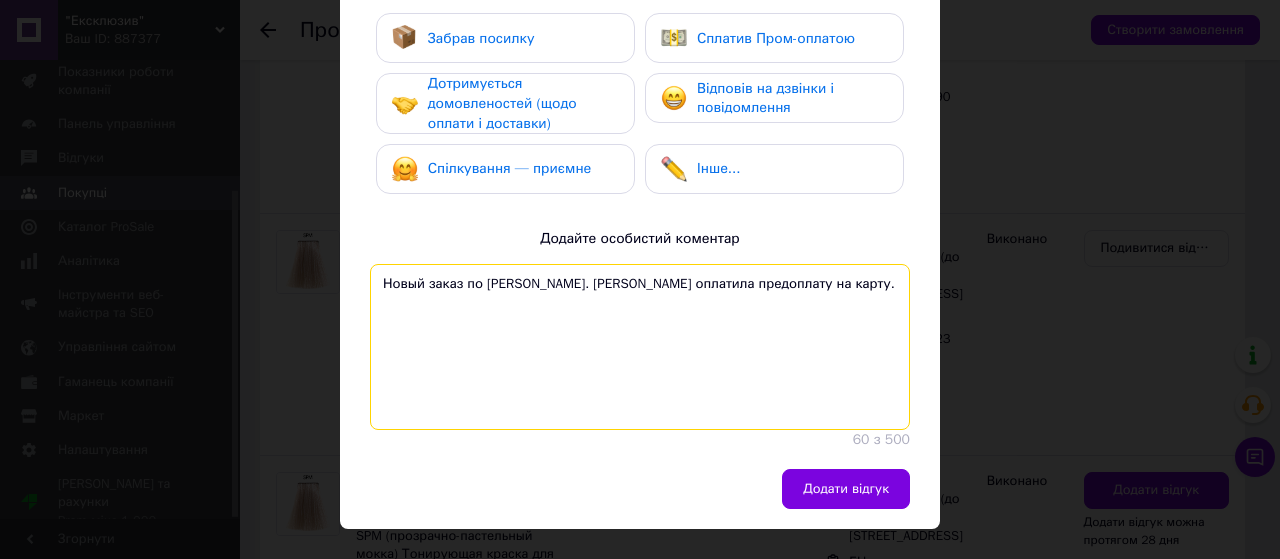 type on "Новый заказ по [PERSON_NAME]. [PERSON_NAME] оплатила предоплату на карту." 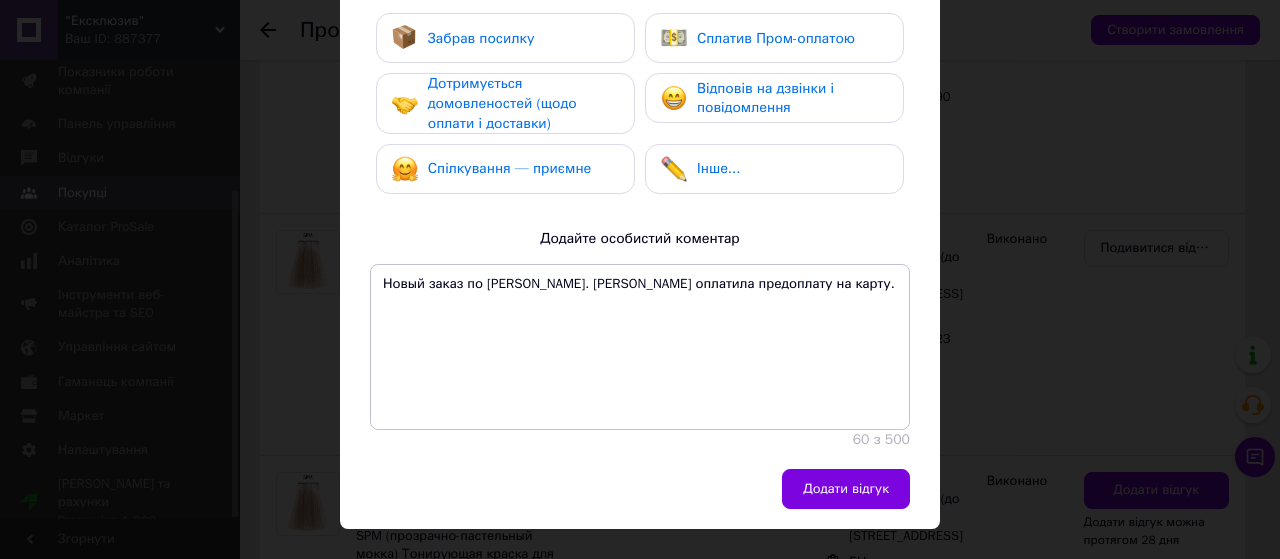 click on "Дотримується домовленостей (щодо оплати і доставки)" at bounding box center (502, 103) 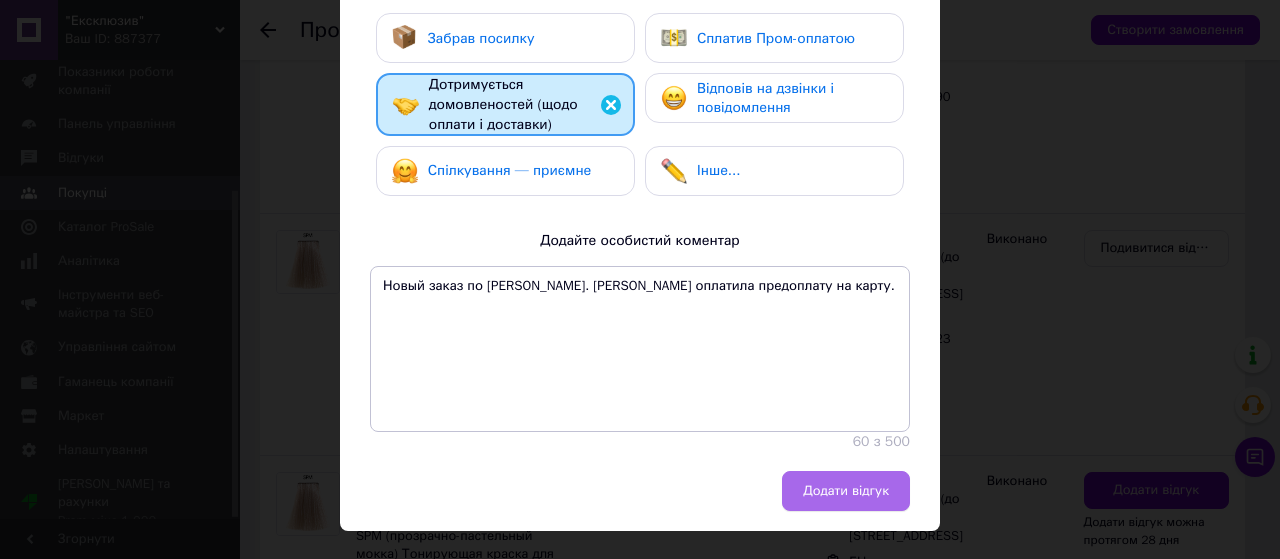 click on "Додати відгук" at bounding box center [846, 491] 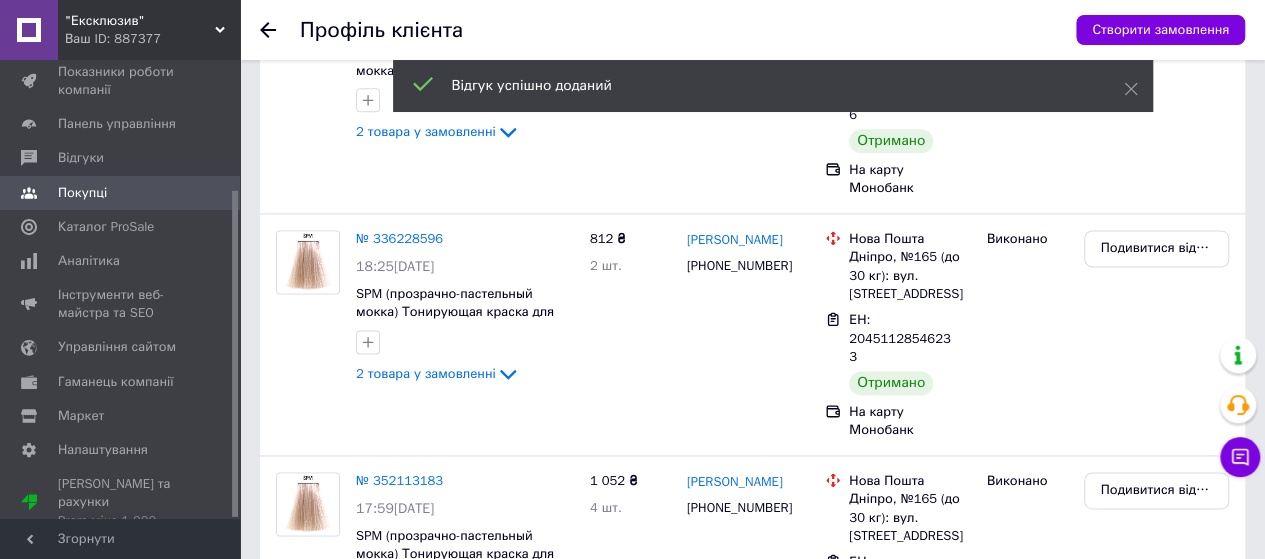 click 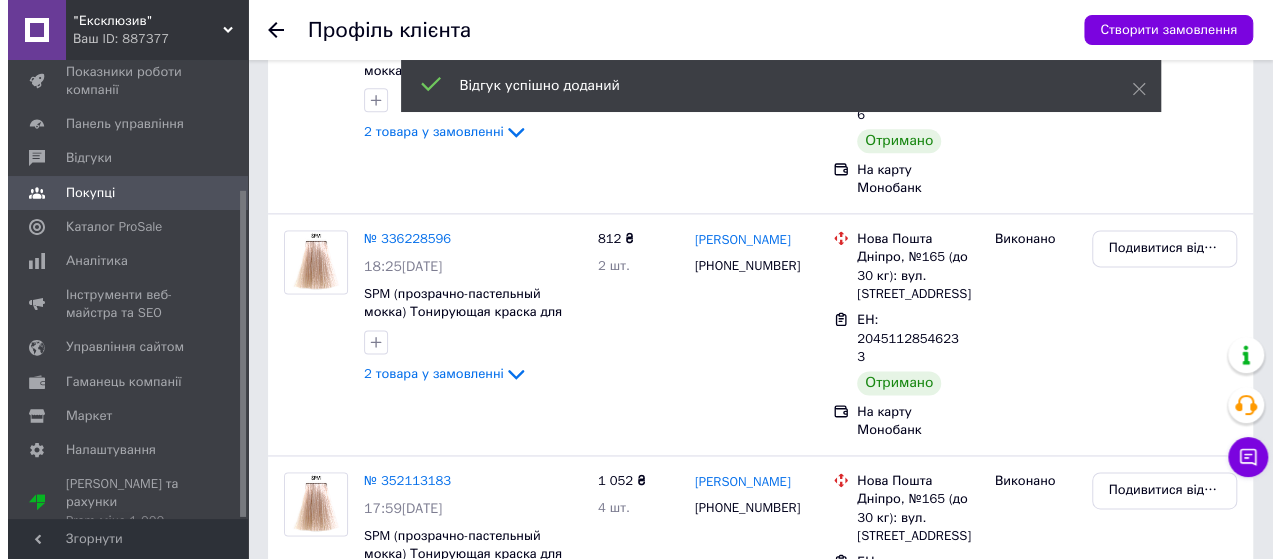 scroll, scrollTop: 0, scrollLeft: 0, axis: both 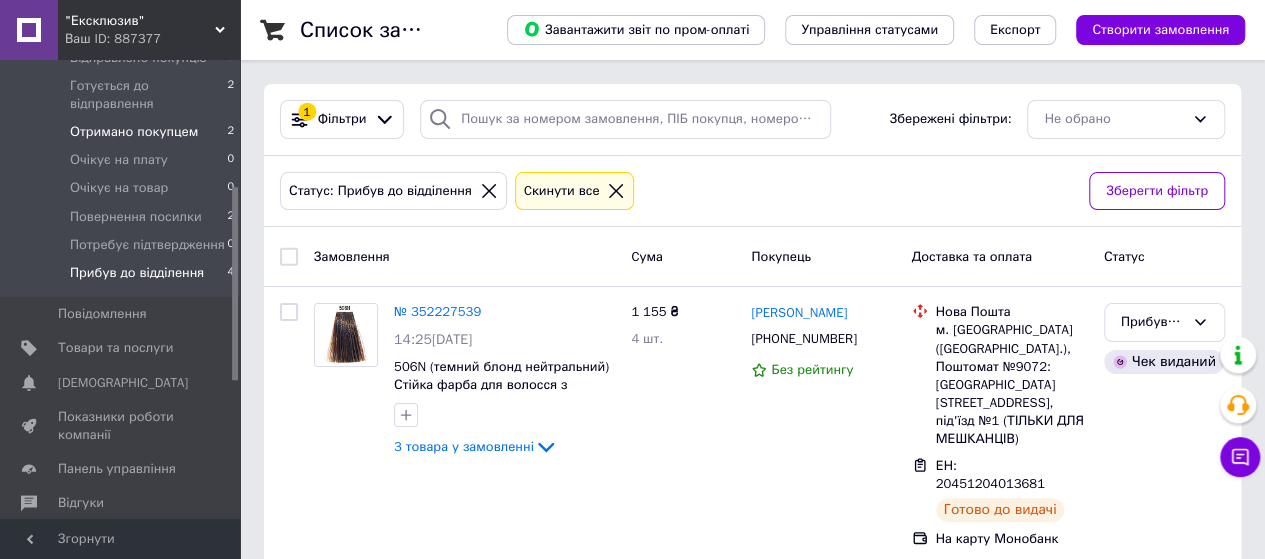 click on "Отримано покупцем" at bounding box center [134, 132] 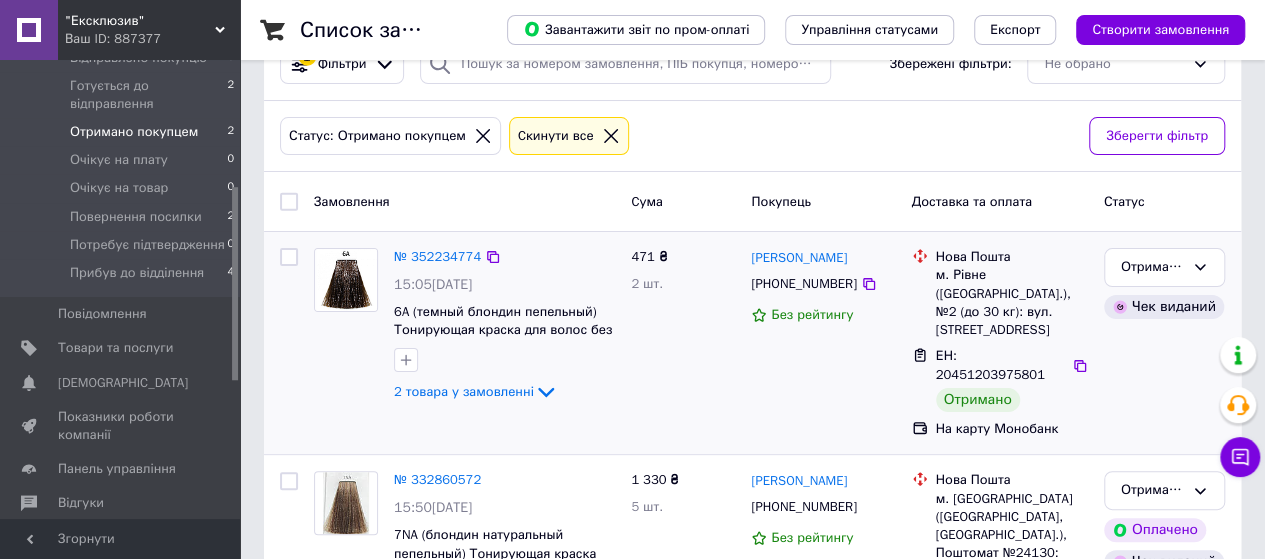 scroll, scrollTop: 100, scrollLeft: 0, axis: vertical 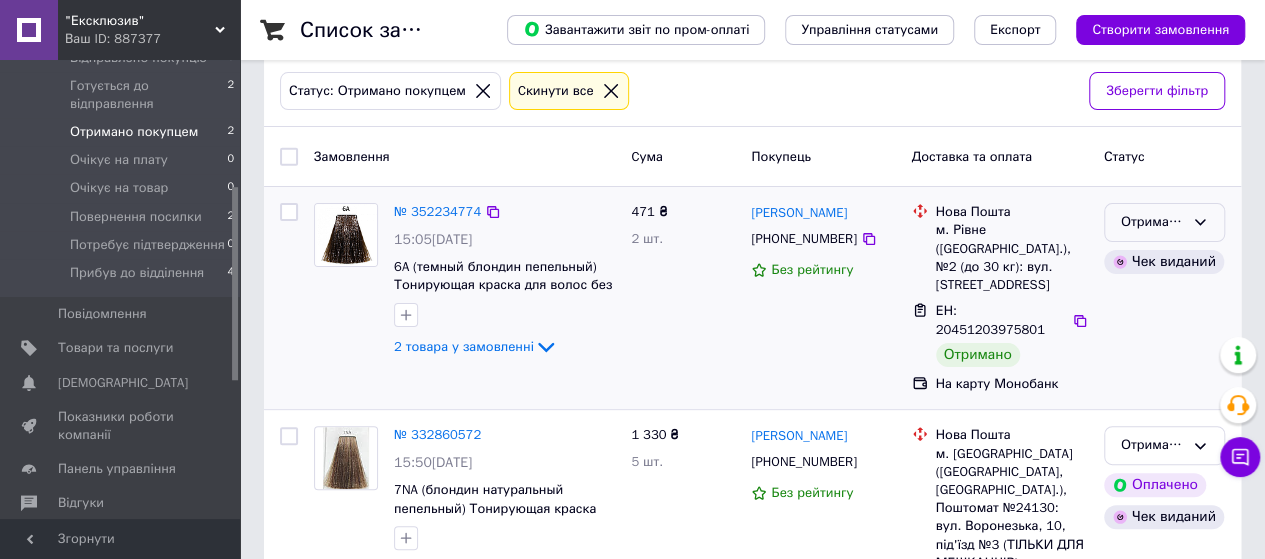 click on "Отримано покупцем" at bounding box center (1152, 222) 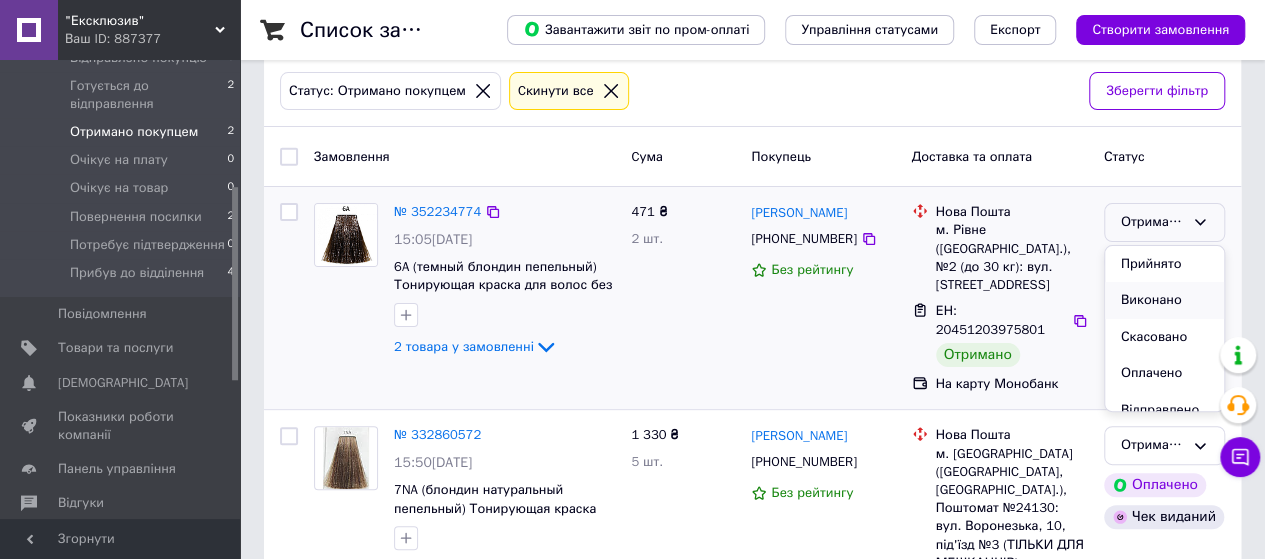 click on "Виконано" at bounding box center (1164, 300) 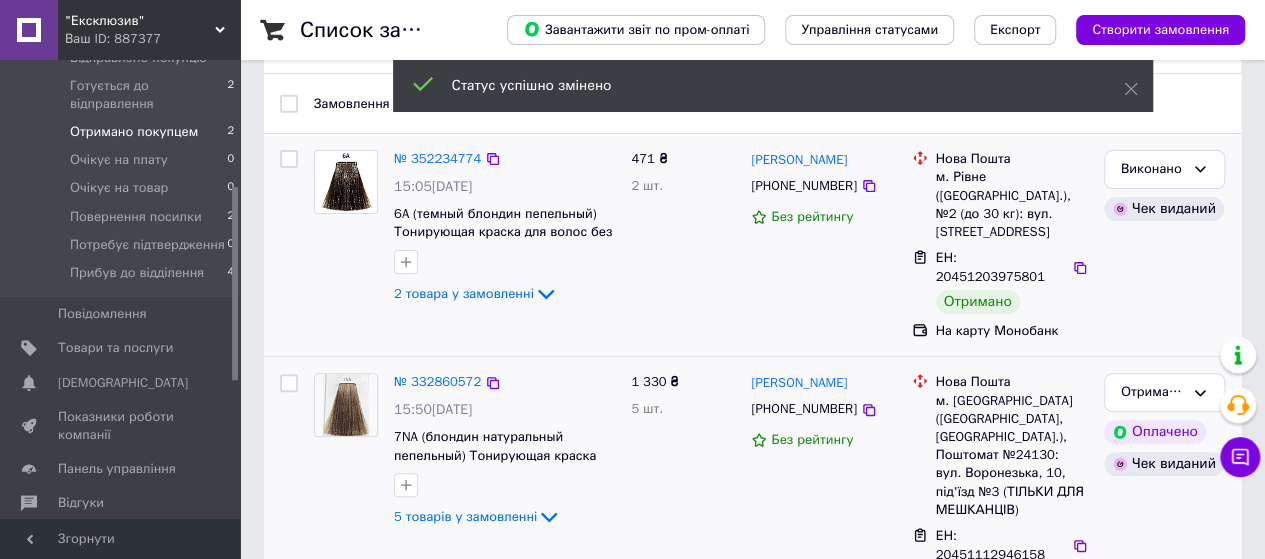 scroll, scrollTop: 196, scrollLeft: 0, axis: vertical 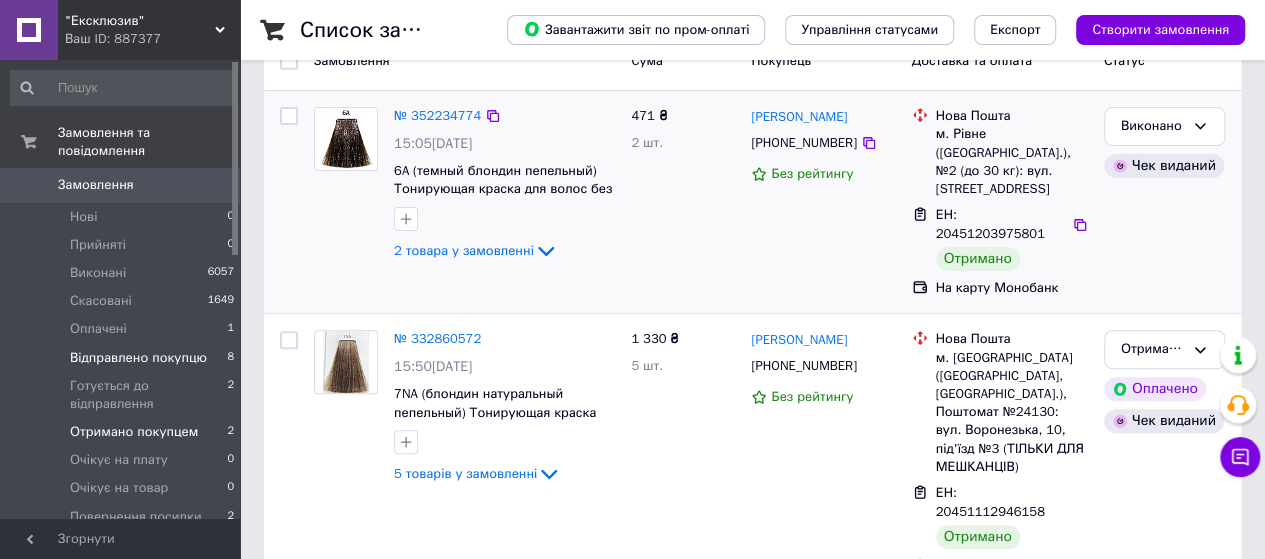 click on "Відправлено покупцю" at bounding box center (138, 358) 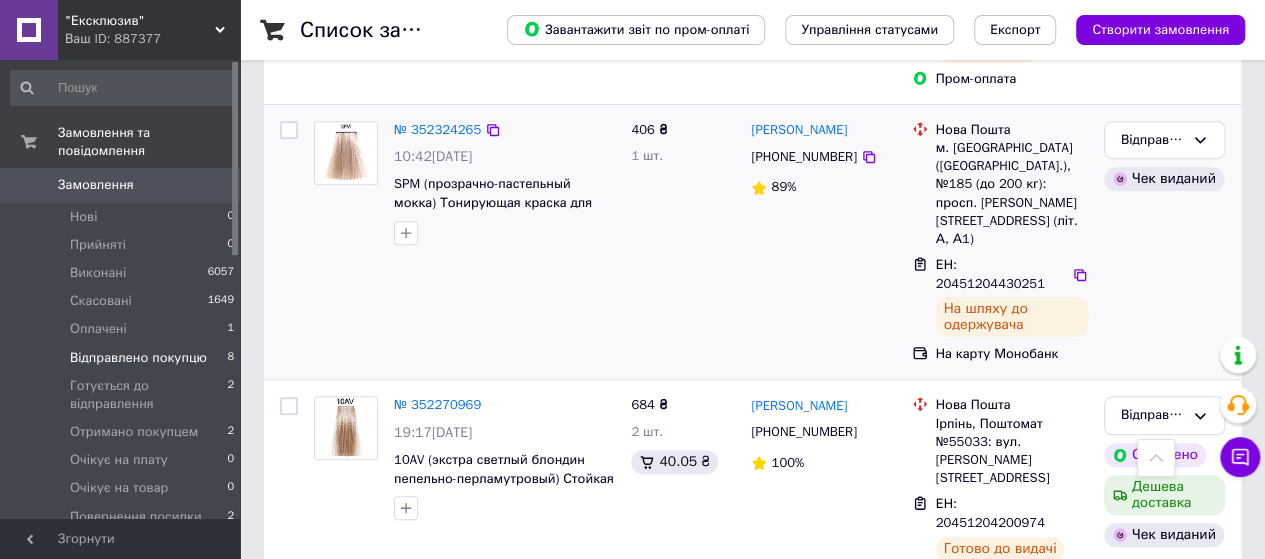 scroll, scrollTop: 700, scrollLeft: 0, axis: vertical 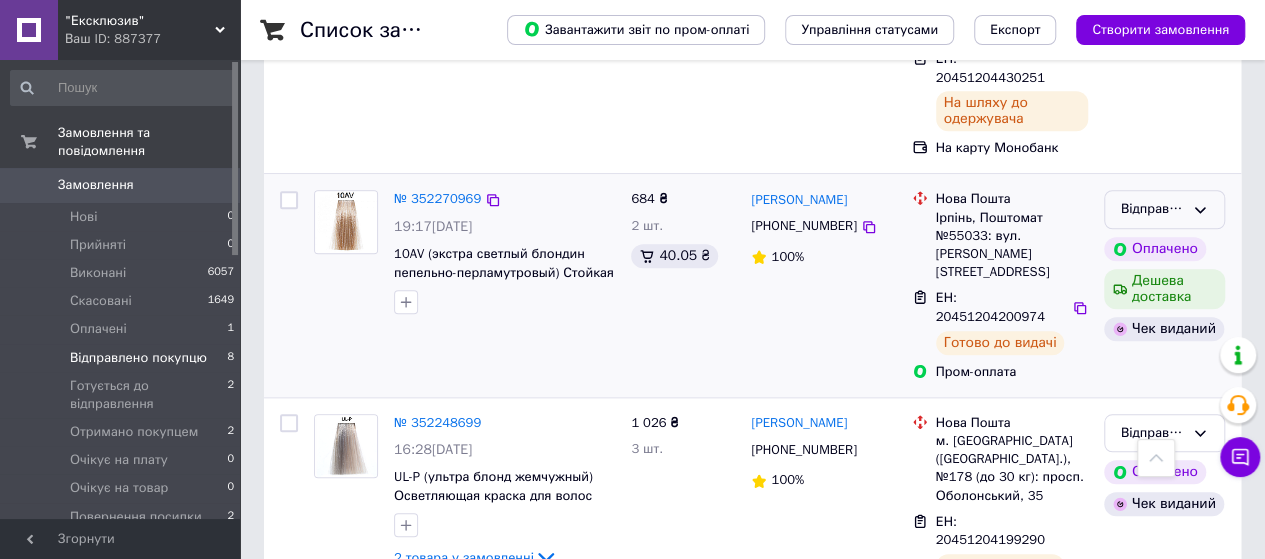 click on "Відправлено покупцю" at bounding box center [1152, 209] 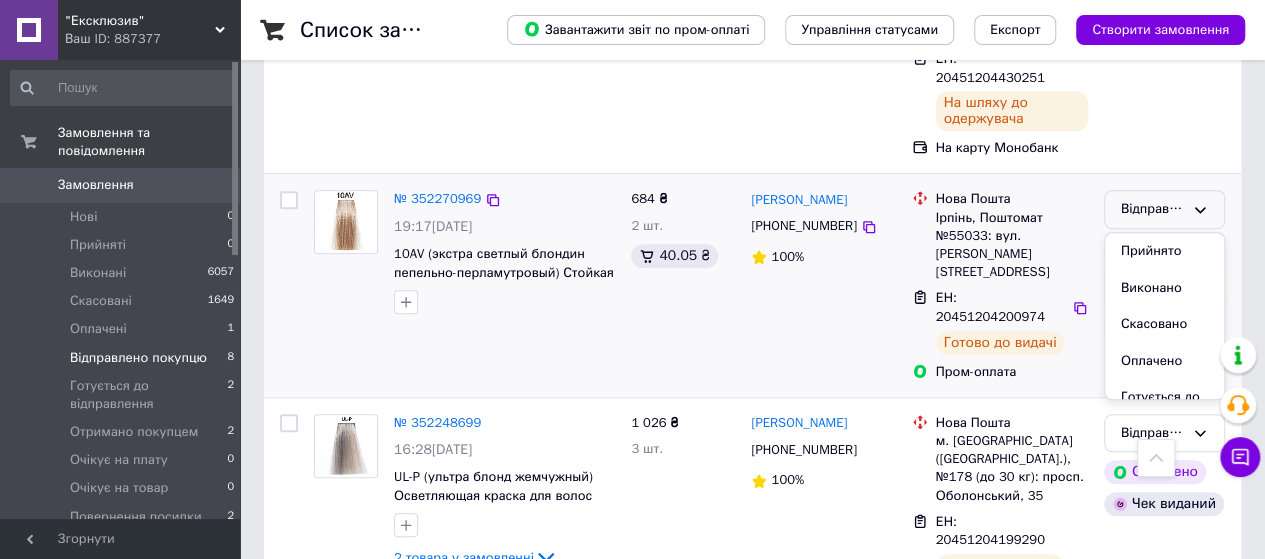 scroll, scrollTop: 400, scrollLeft: 0, axis: vertical 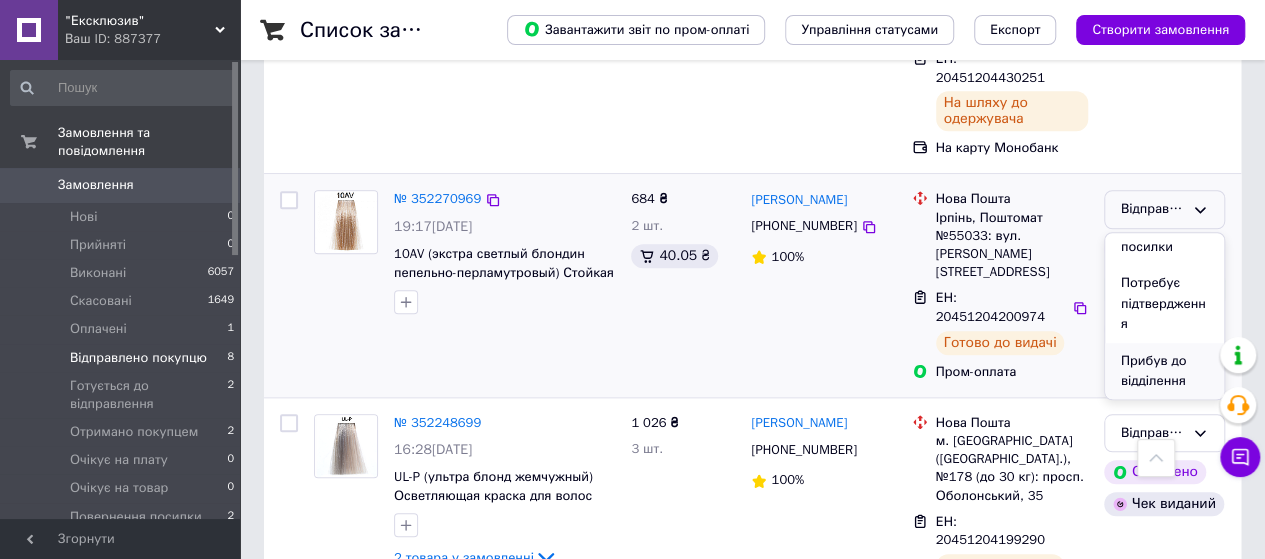 click on "Прибув до відділення" at bounding box center (1164, 371) 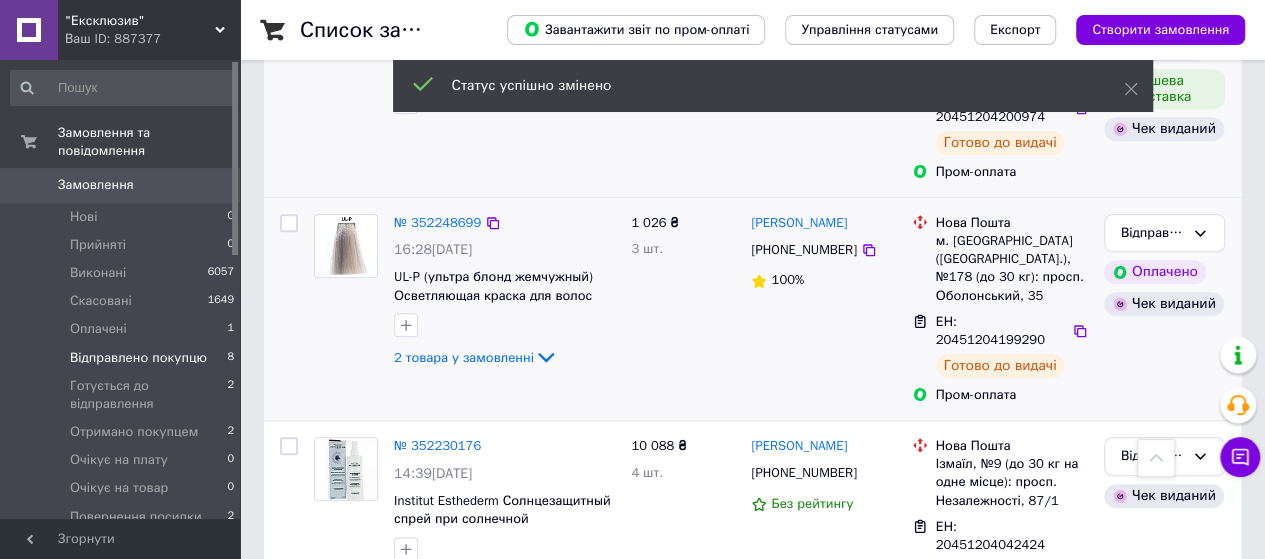 scroll, scrollTop: 800, scrollLeft: 0, axis: vertical 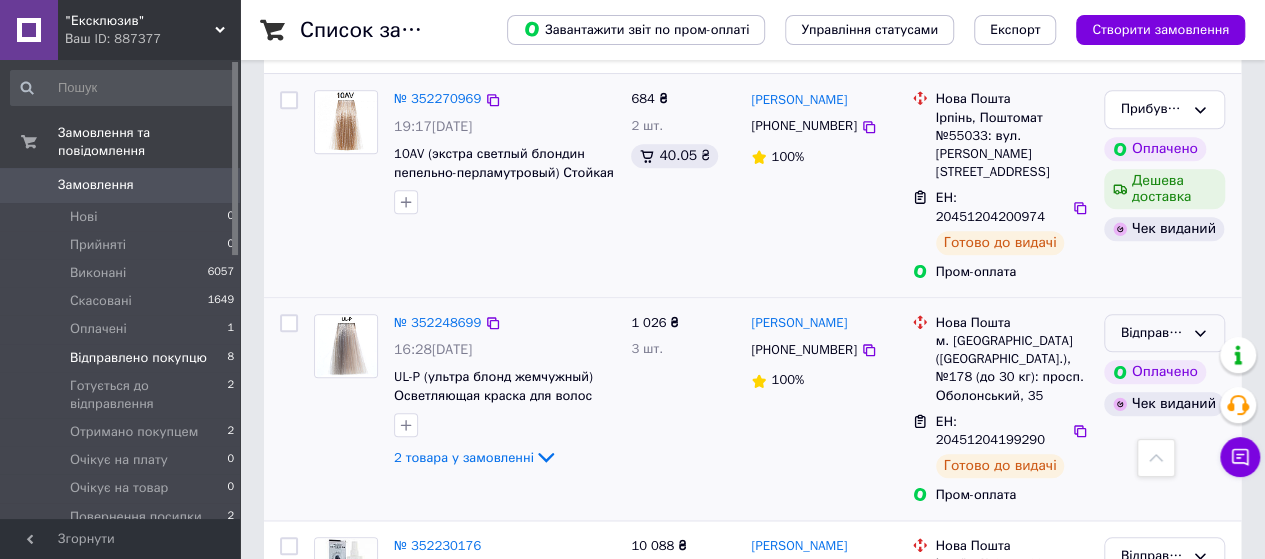 click on "Відправлено покупцю" at bounding box center [1152, 333] 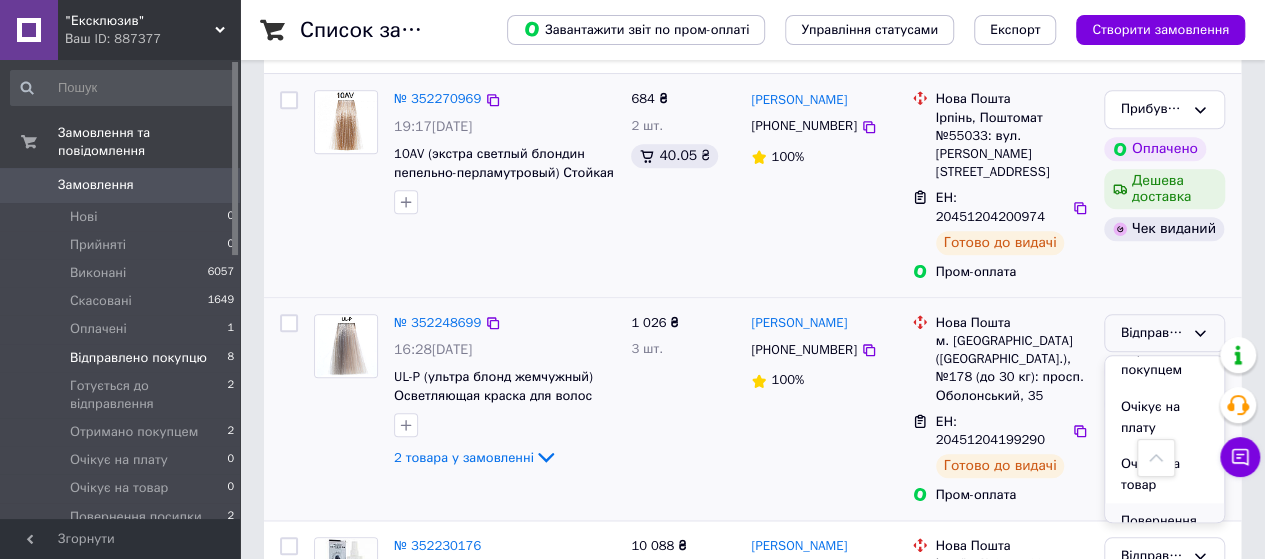 scroll, scrollTop: 400, scrollLeft: 0, axis: vertical 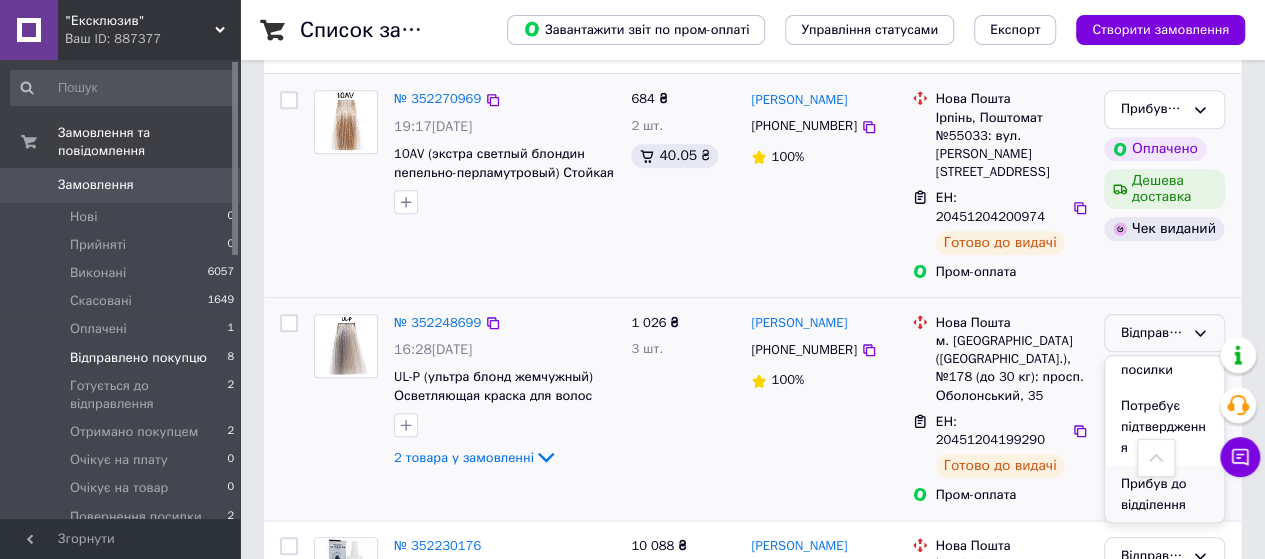 click on "Прибув до відділення" at bounding box center (1164, 494) 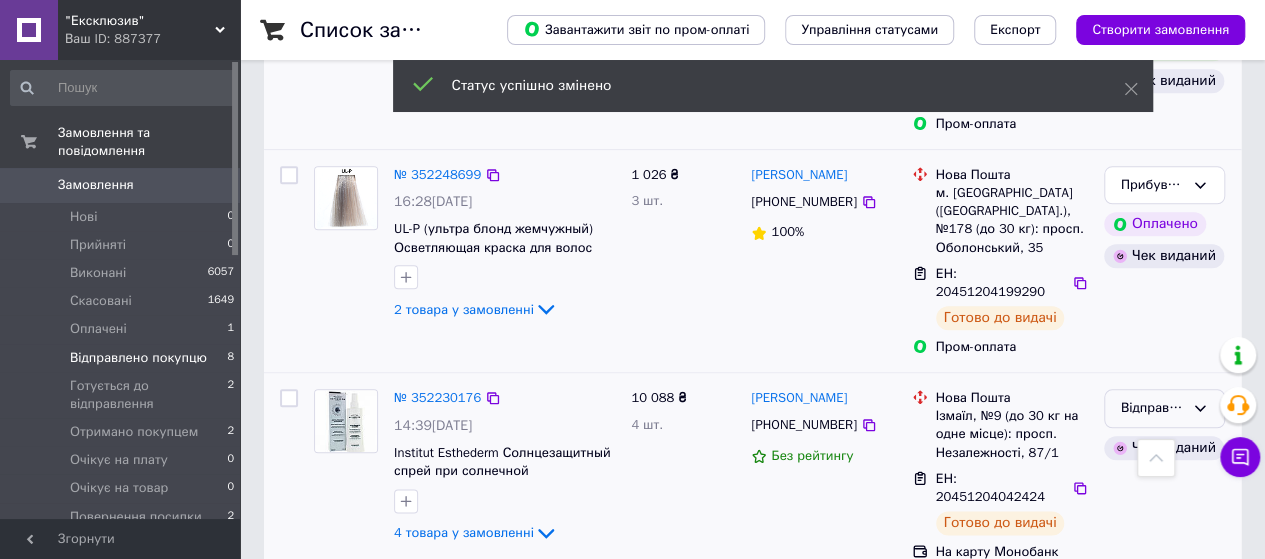 scroll, scrollTop: 1000, scrollLeft: 0, axis: vertical 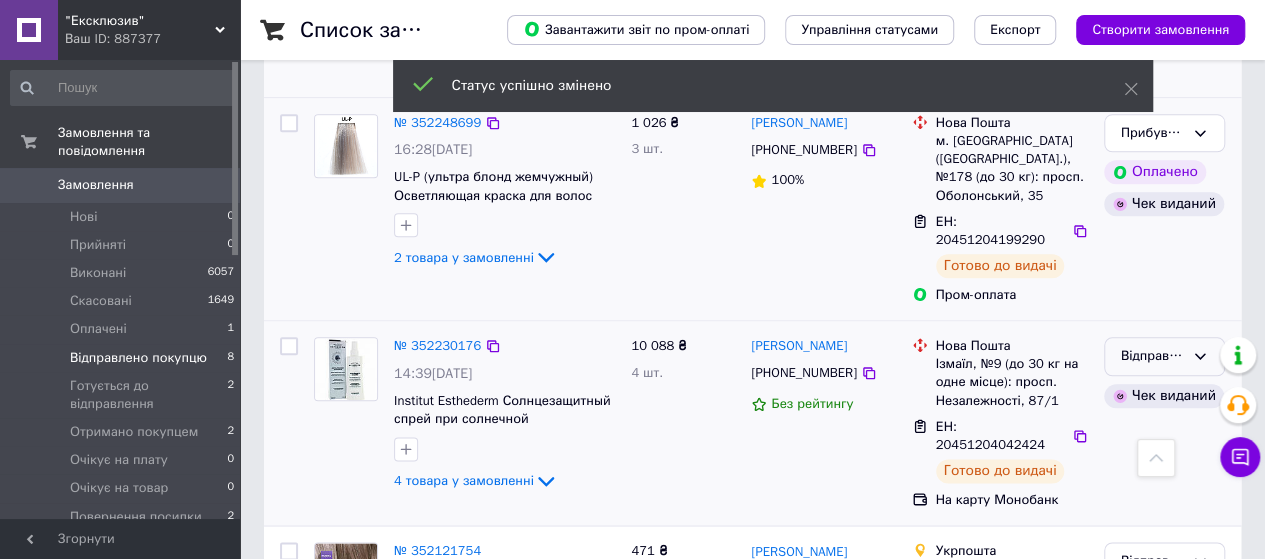 click on "Відправлено покупцю" at bounding box center (1152, 356) 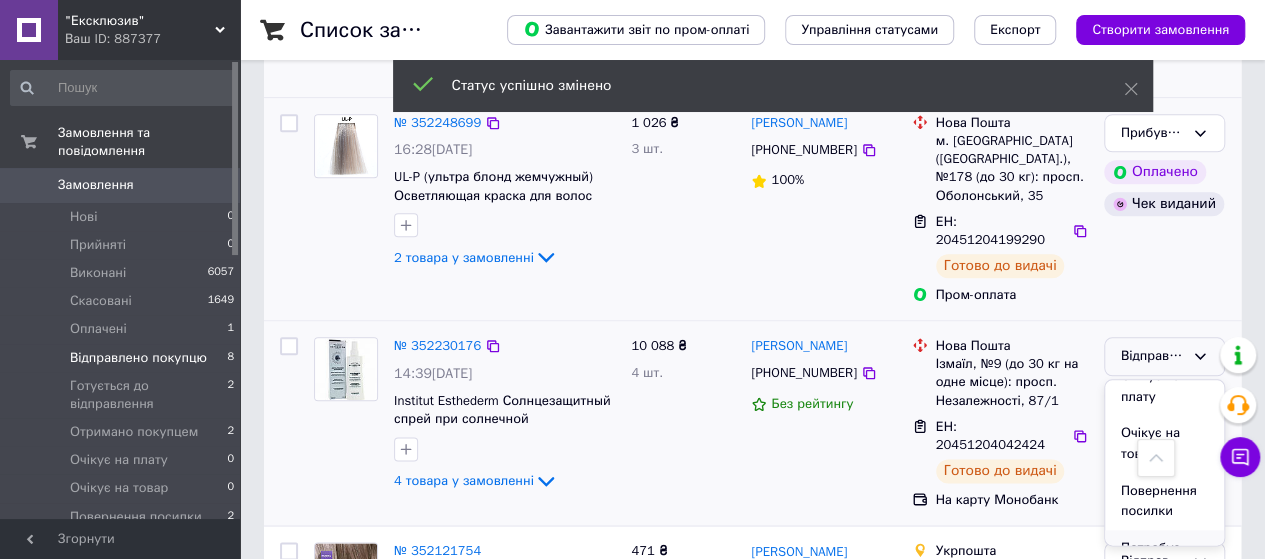 scroll, scrollTop: 400, scrollLeft: 0, axis: vertical 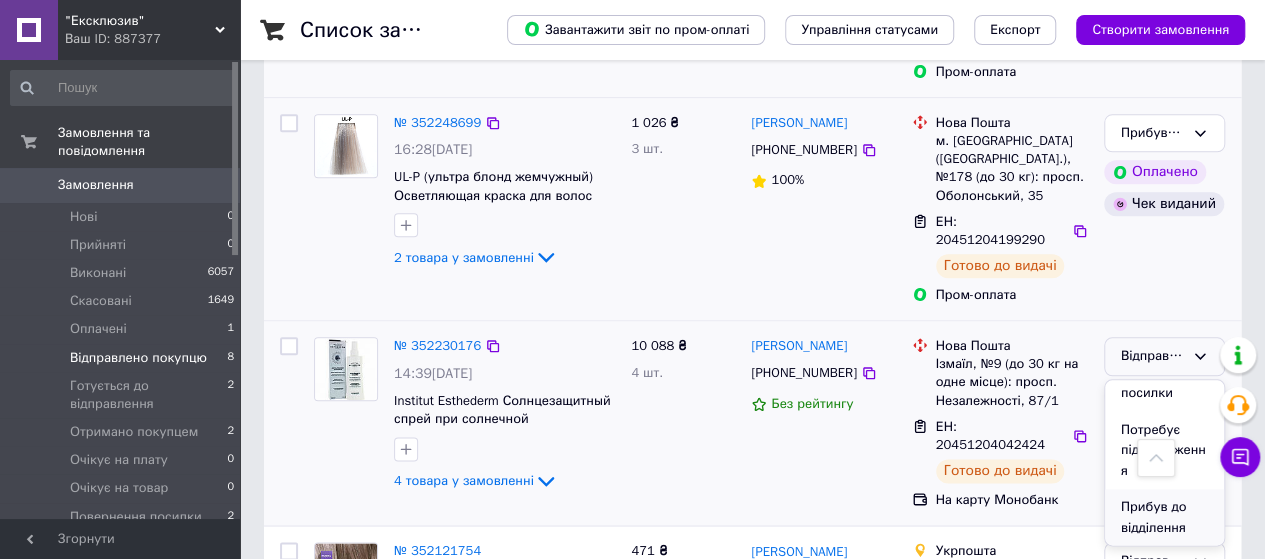 click on "Прибув до відділення" at bounding box center (1164, 517) 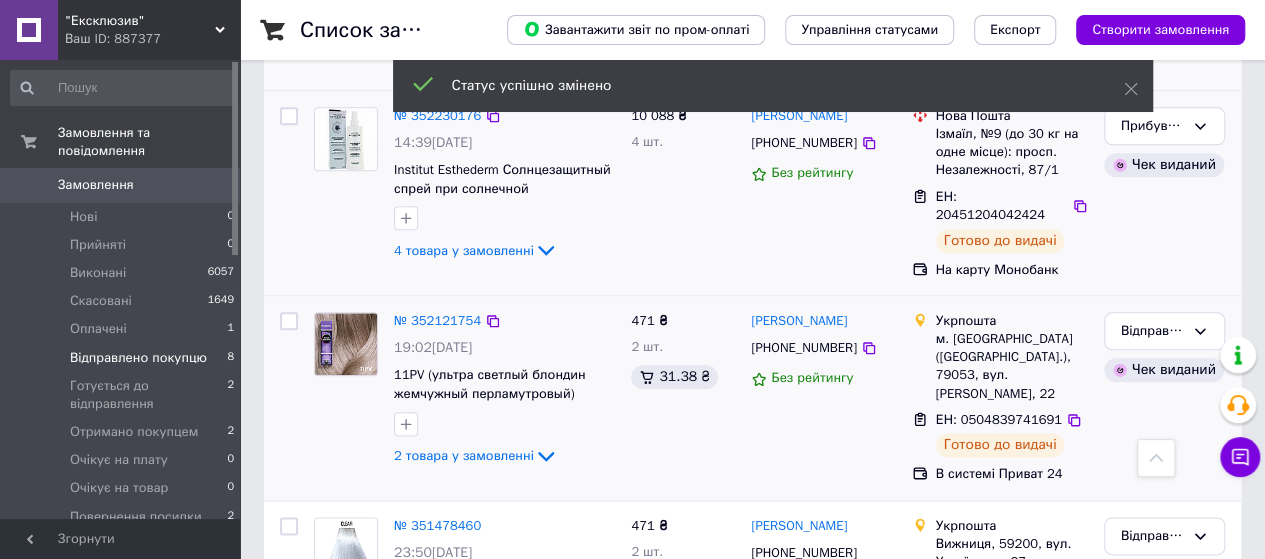 scroll, scrollTop: 1043, scrollLeft: 0, axis: vertical 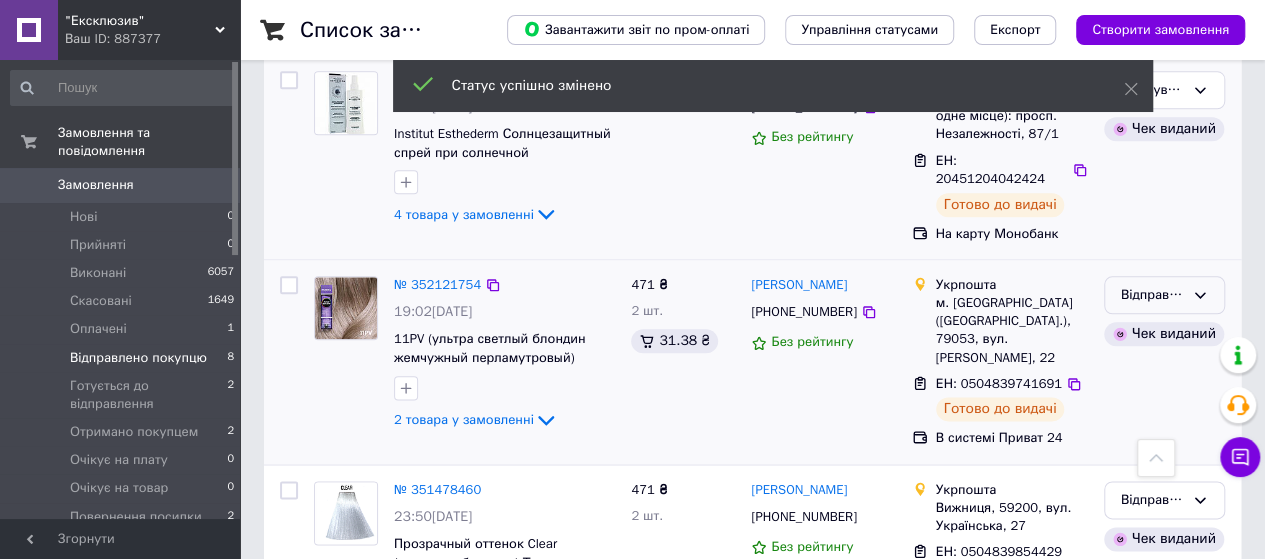 click on "Відправлено покупцю" at bounding box center [1152, 295] 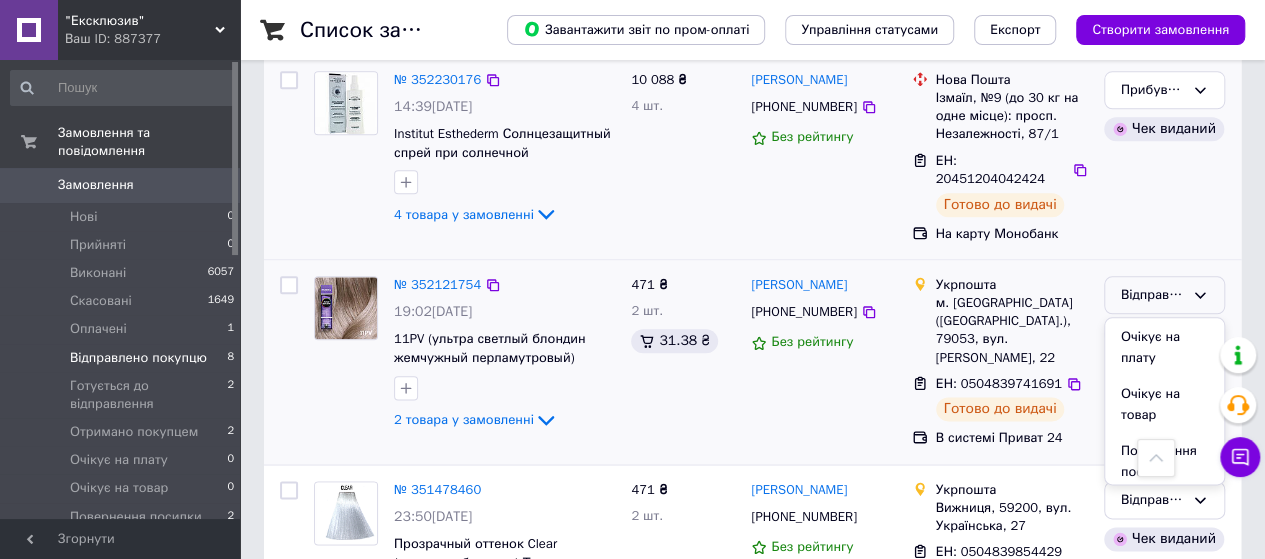scroll, scrollTop: 400, scrollLeft: 0, axis: vertical 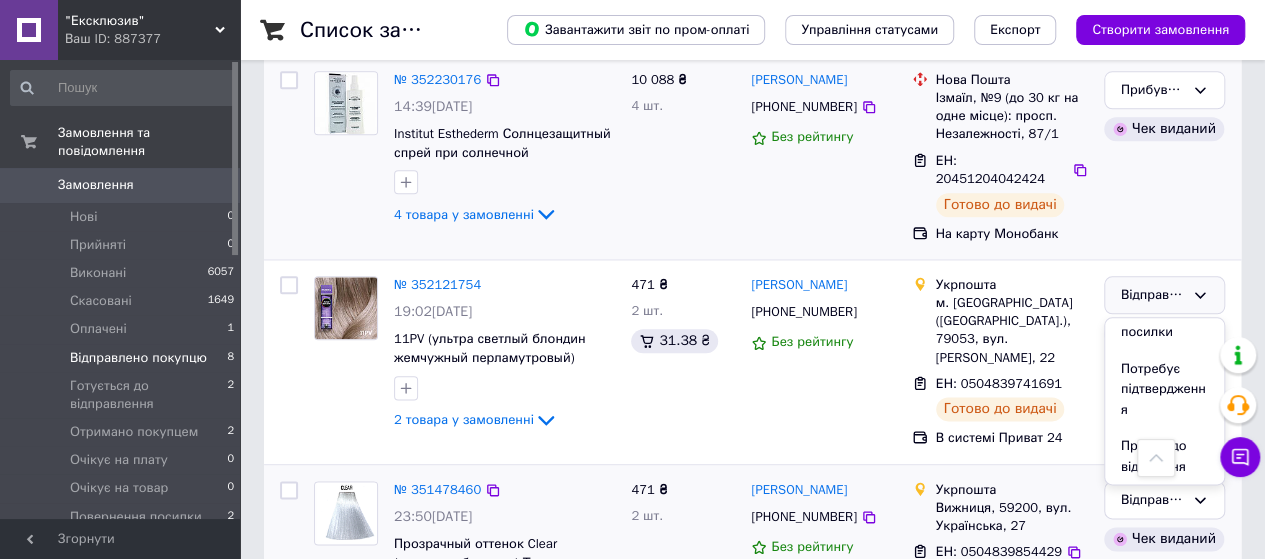 click on "Прибув до відділення" at bounding box center (1164, 456) 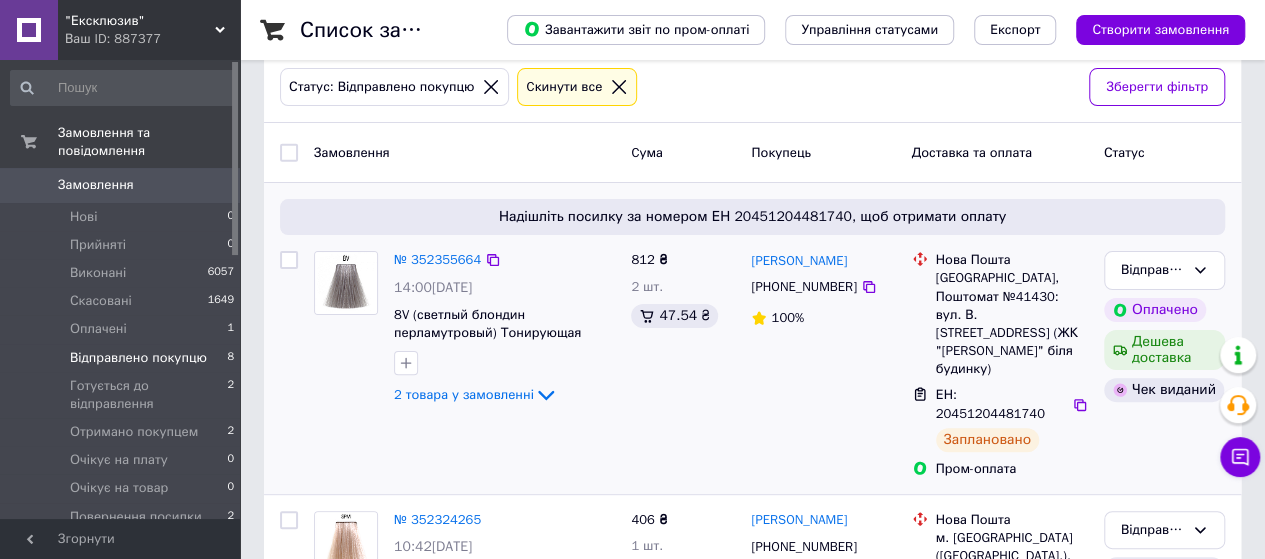 scroll, scrollTop: 0, scrollLeft: 0, axis: both 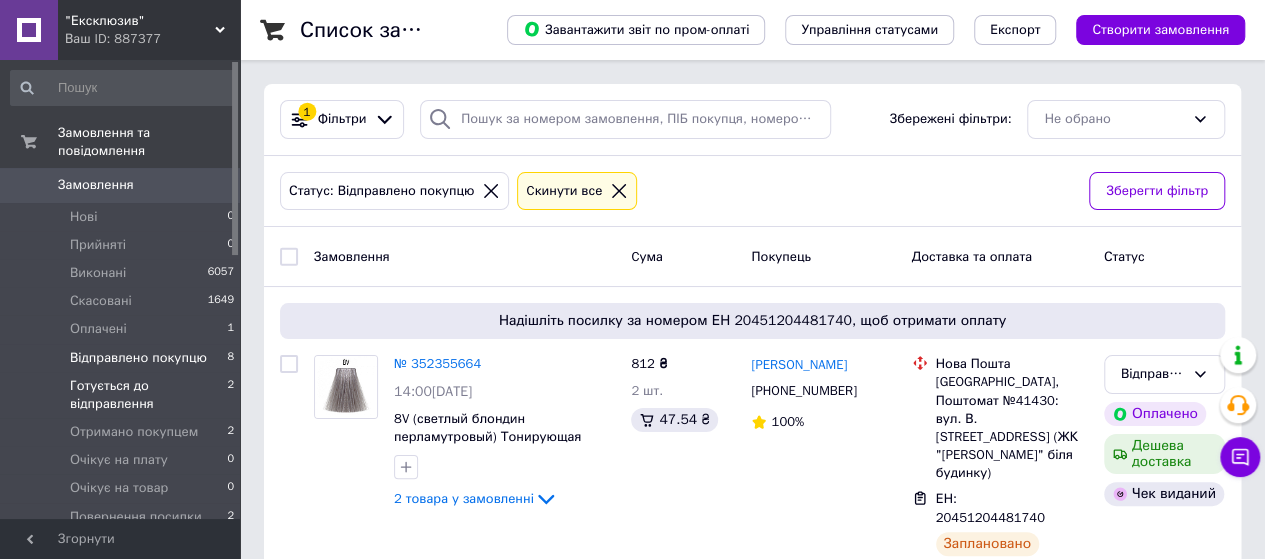 click on "Готується до відправлення" at bounding box center [148, 395] 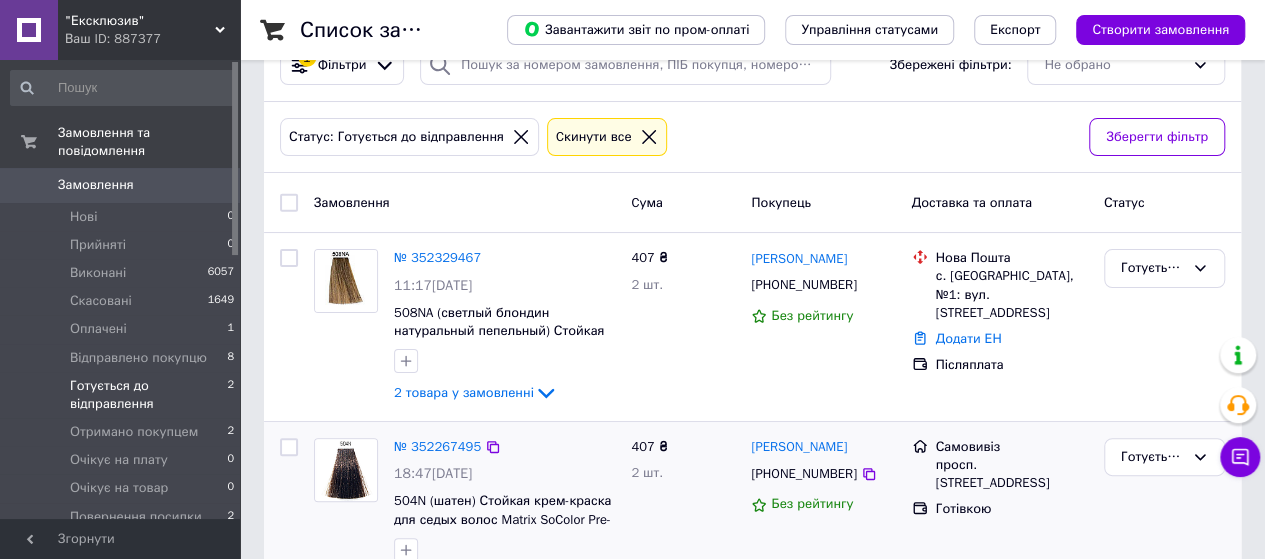 scroll, scrollTop: 126, scrollLeft: 0, axis: vertical 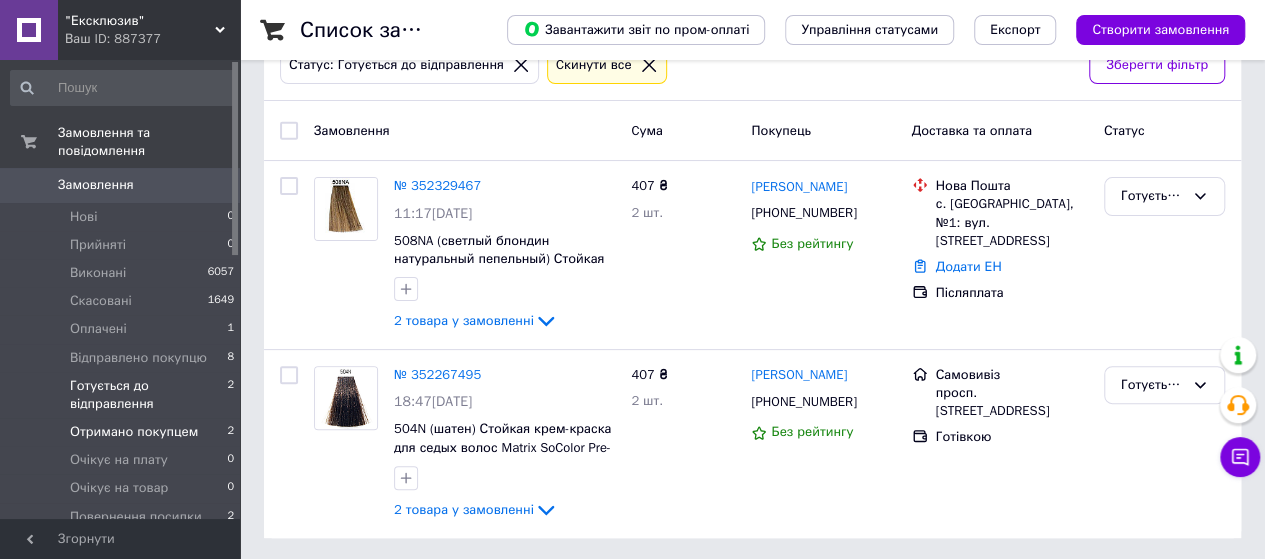 click on "Отримано покупцем" at bounding box center (134, 432) 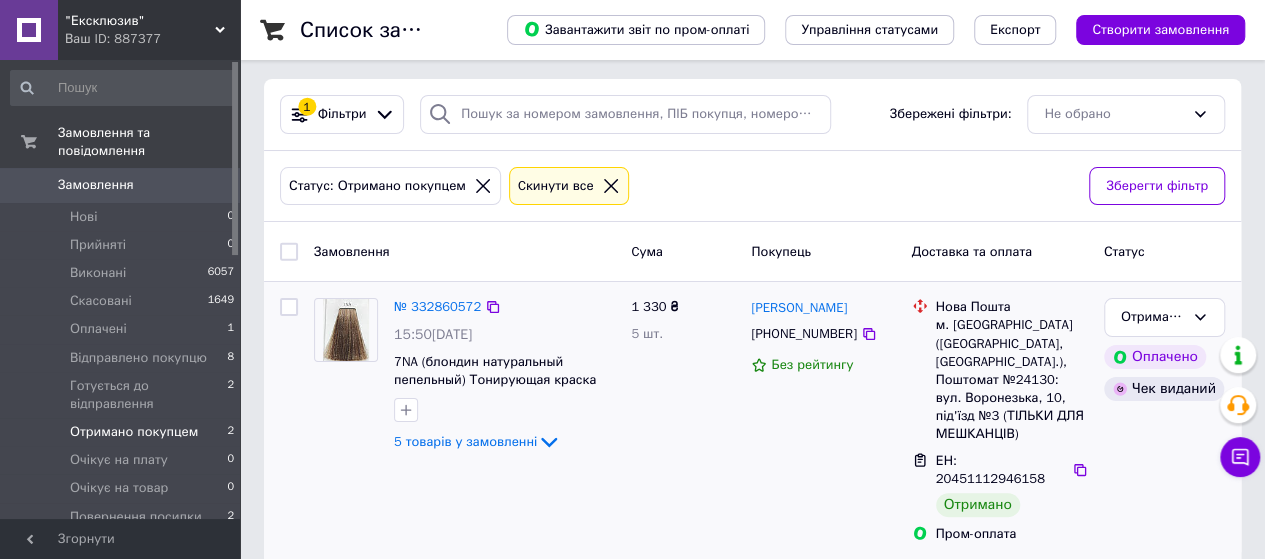 scroll, scrollTop: 8, scrollLeft: 0, axis: vertical 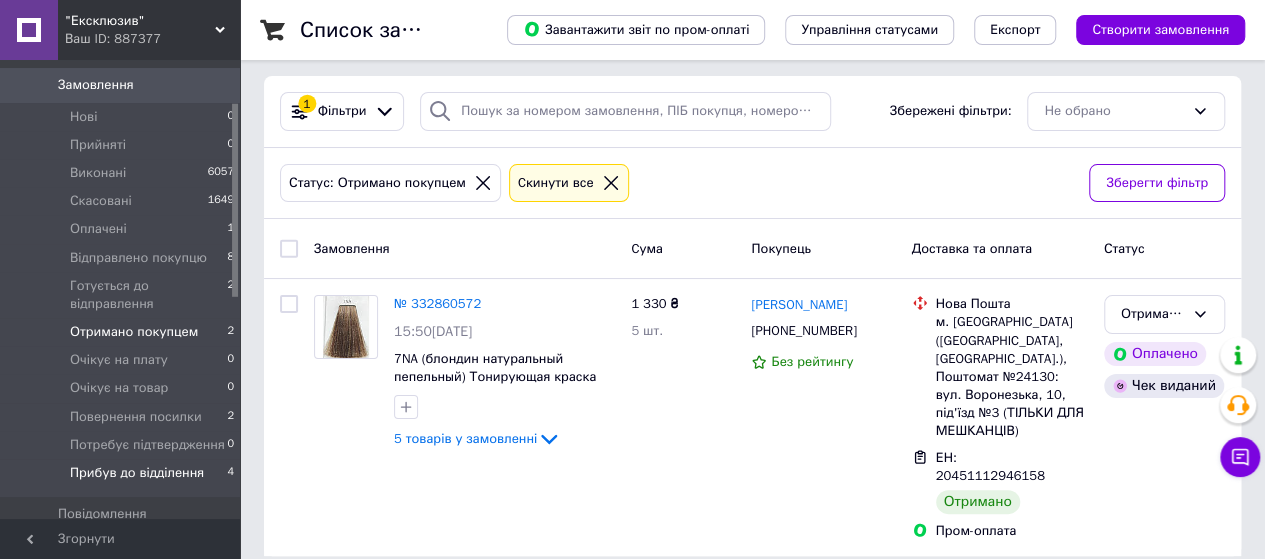 click on "Прибув до відділення" at bounding box center [137, 473] 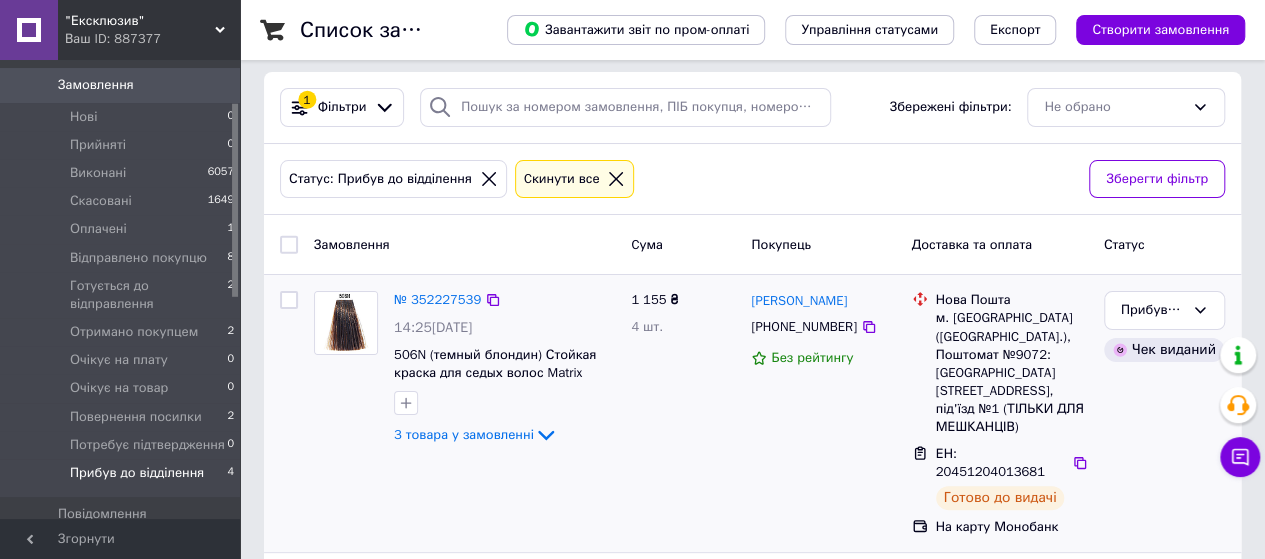 scroll, scrollTop: 0, scrollLeft: 0, axis: both 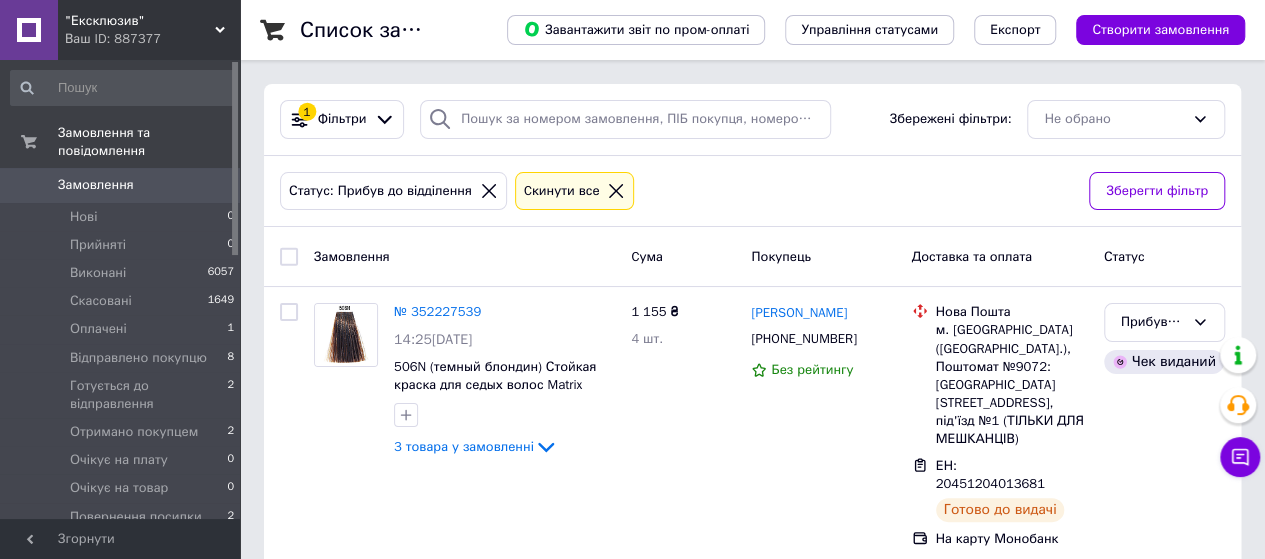 click on "Замовлення" at bounding box center (96, 185) 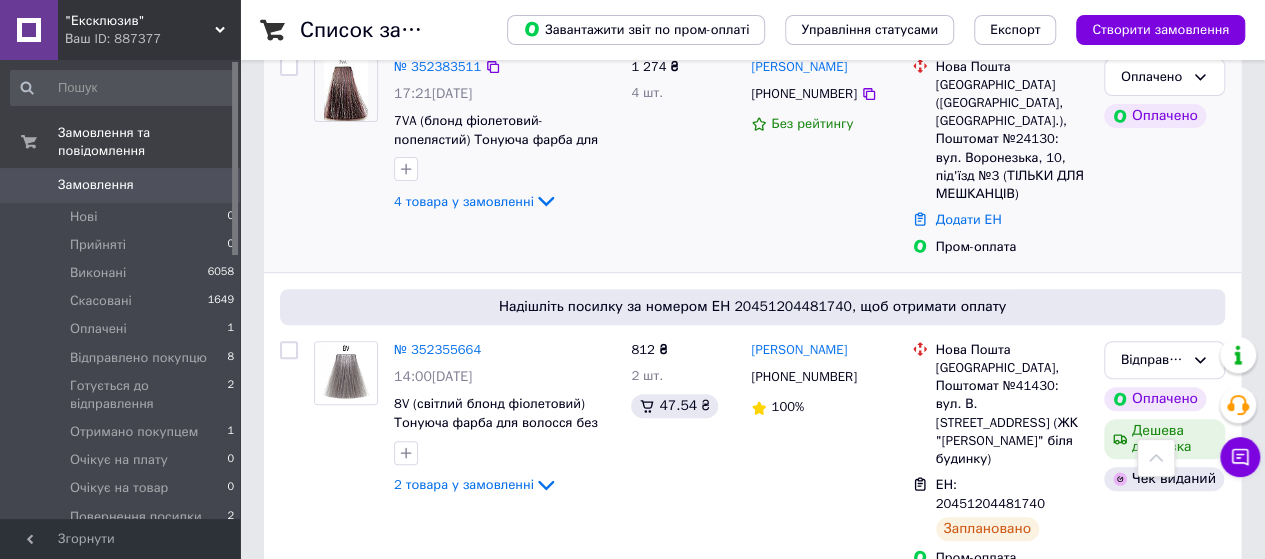scroll, scrollTop: 100, scrollLeft: 0, axis: vertical 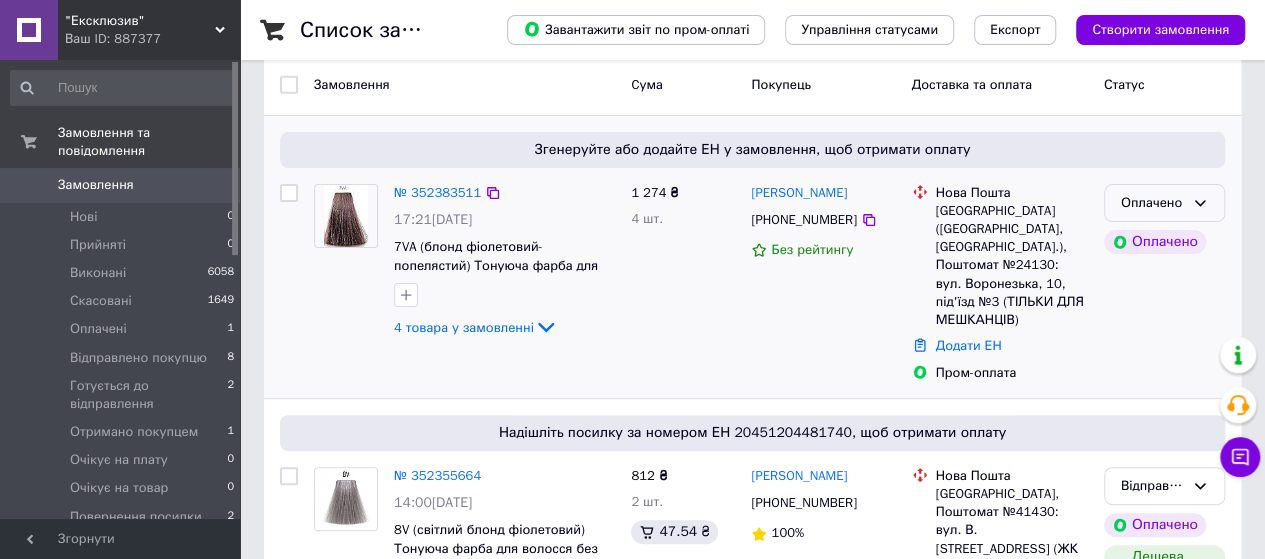 click on "Оплачено" at bounding box center (1152, 203) 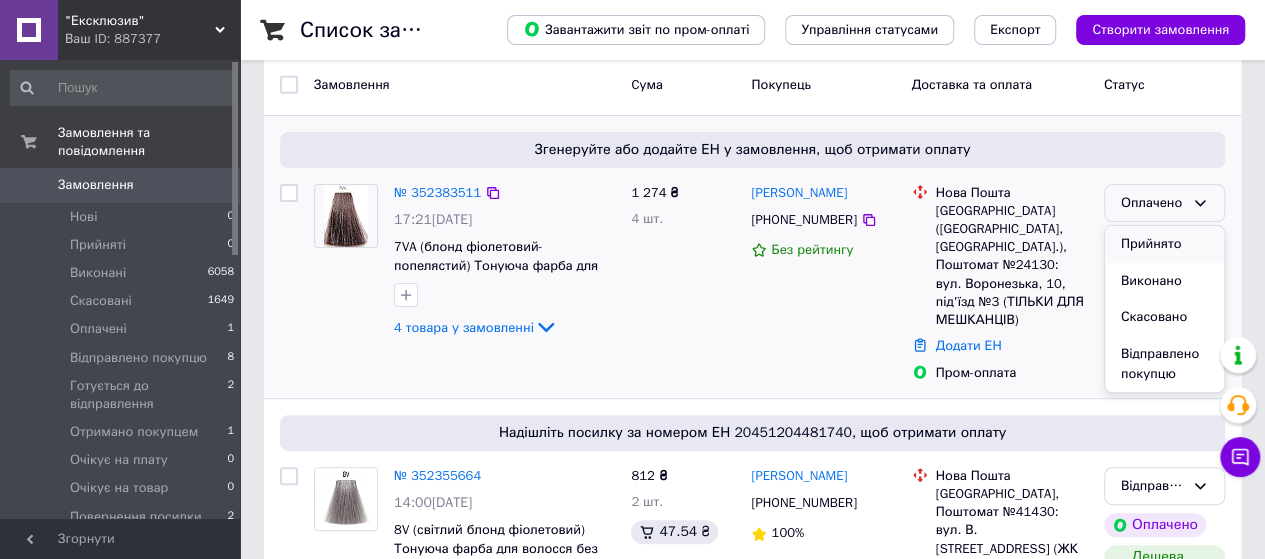 click on "Прийнято" at bounding box center [1164, 244] 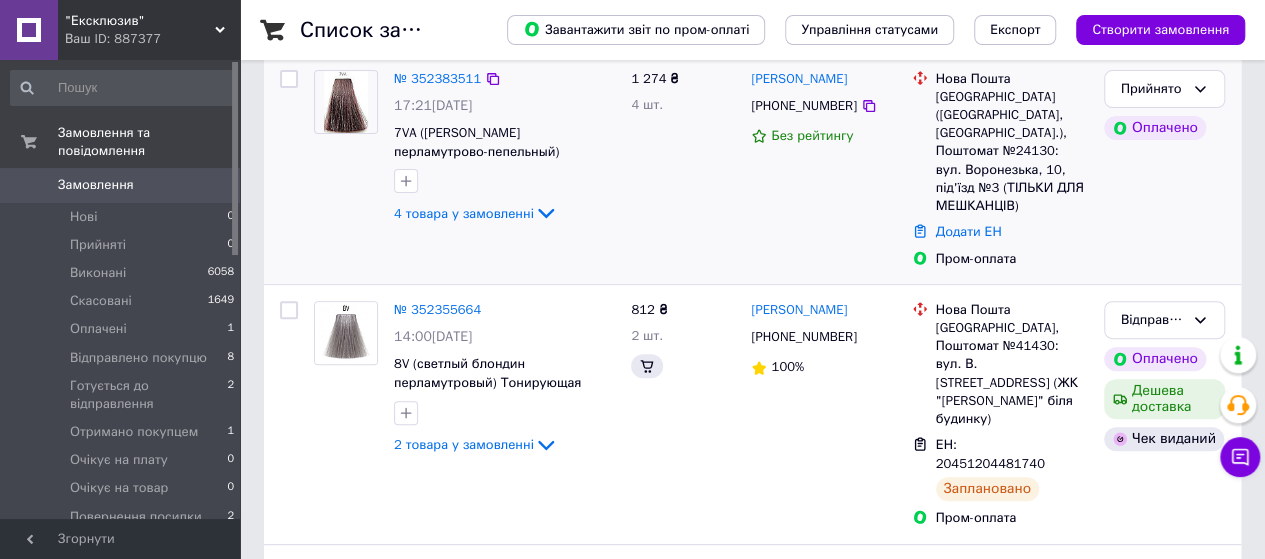 scroll, scrollTop: 100, scrollLeft: 0, axis: vertical 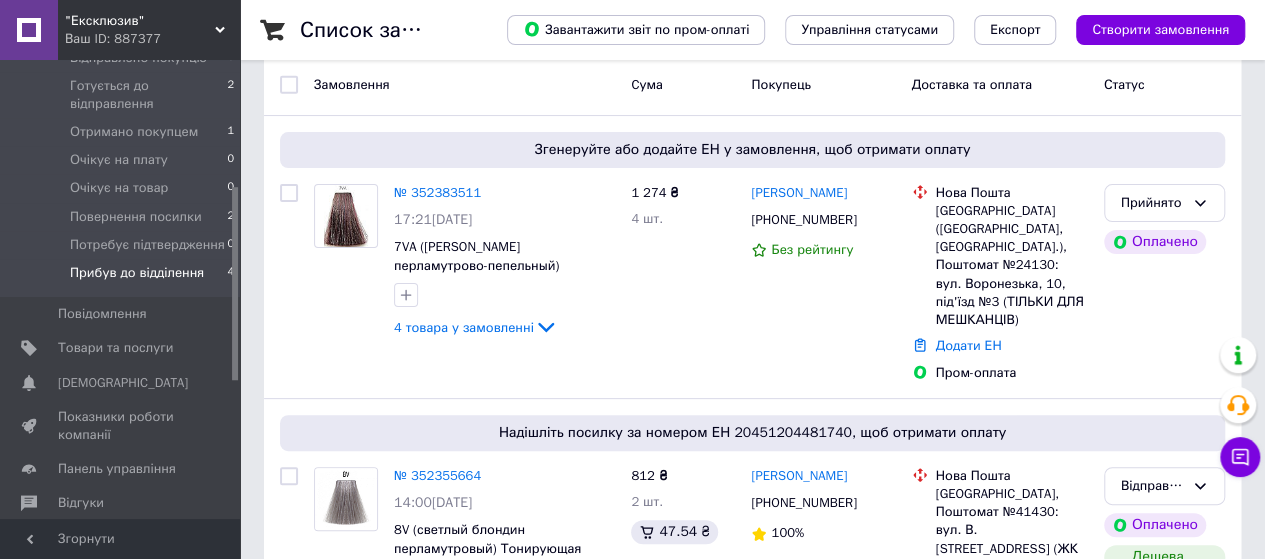 click on "Прибув до відділення" at bounding box center (137, 273) 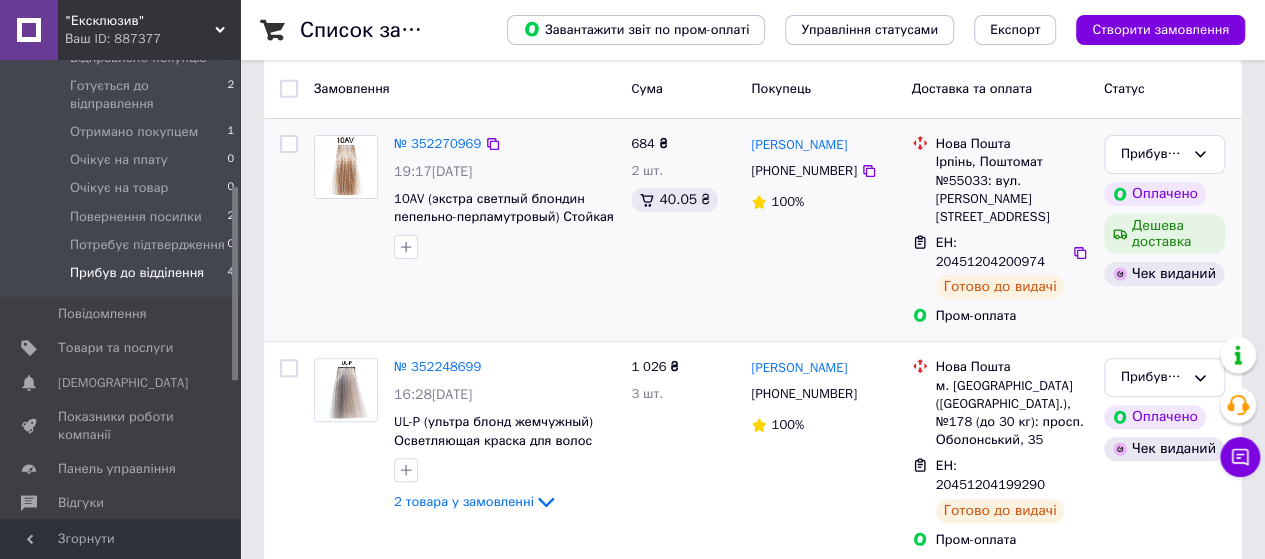 scroll, scrollTop: 200, scrollLeft: 0, axis: vertical 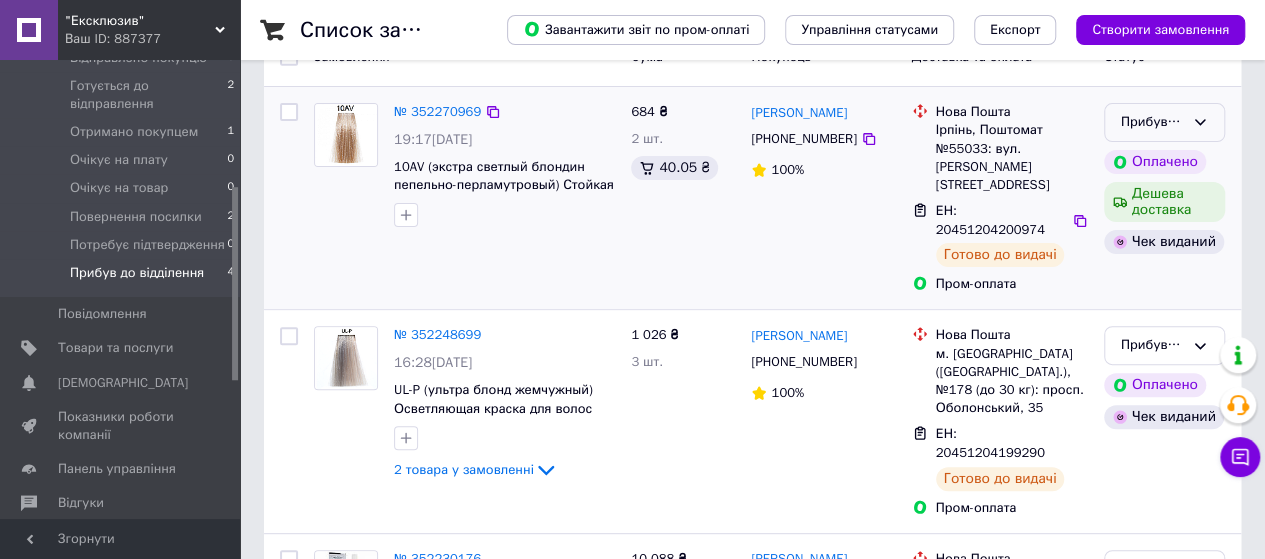 click on "Прибув до відділення" at bounding box center [1152, 122] 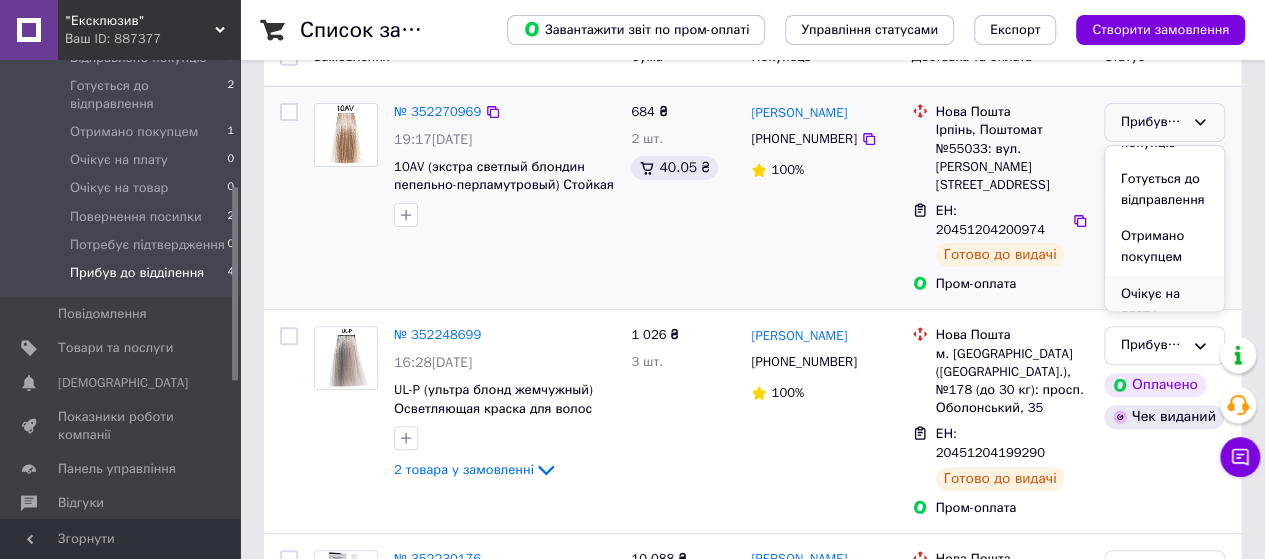 scroll, scrollTop: 200, scrollLeft: 0, axis: vertical 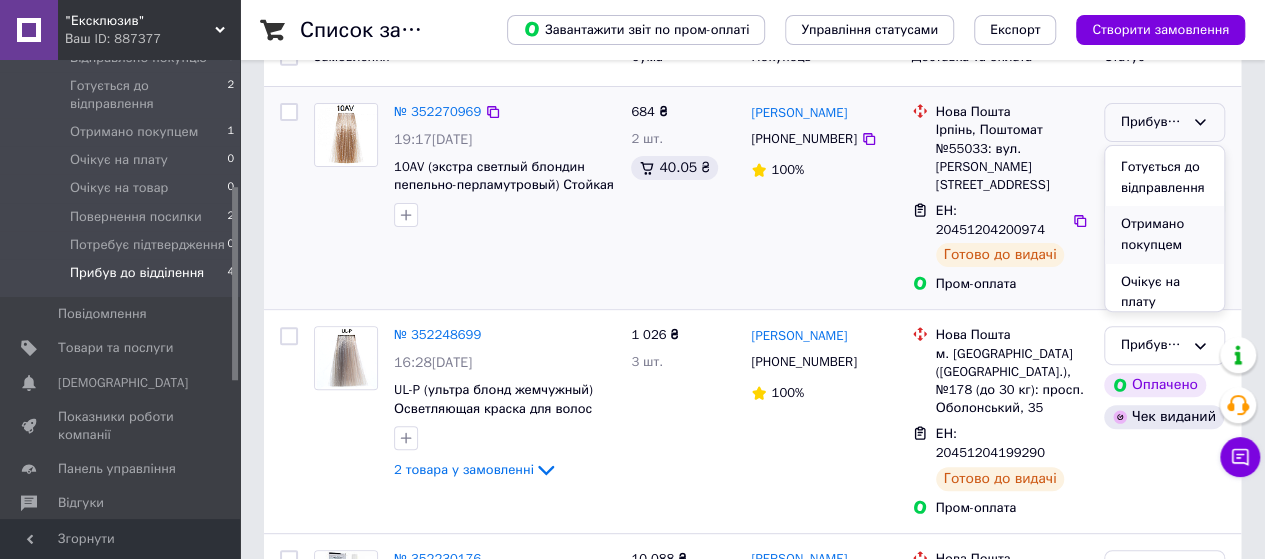 click on "Отримано покупцем" at bounding box center [1164, 234] 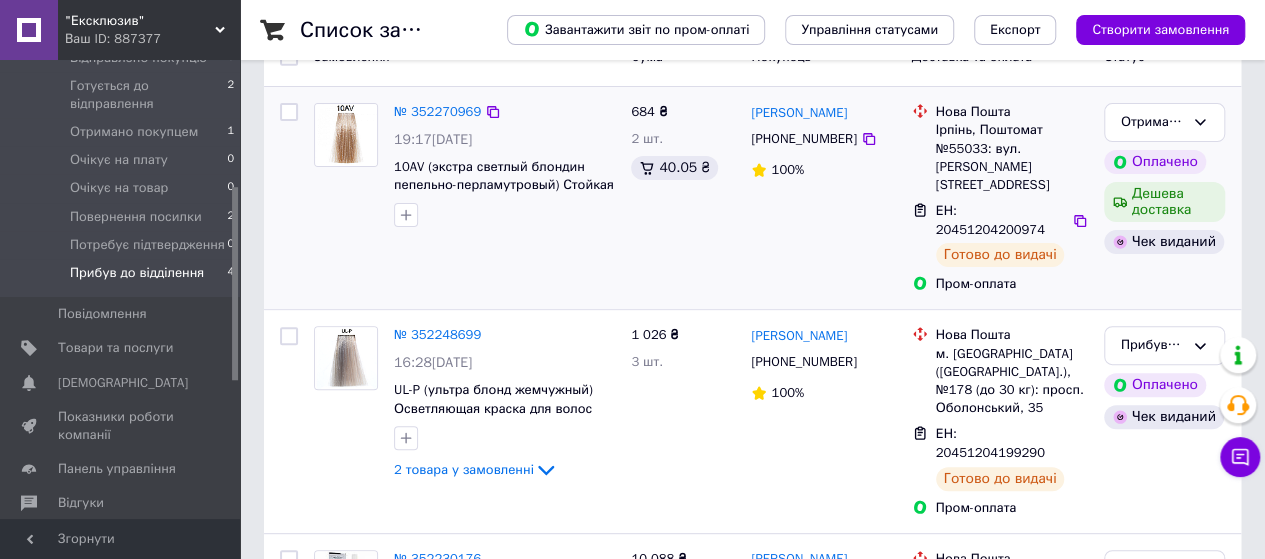 scroll, scrollTop: 100, scrollLeft: 0, axis: vertical 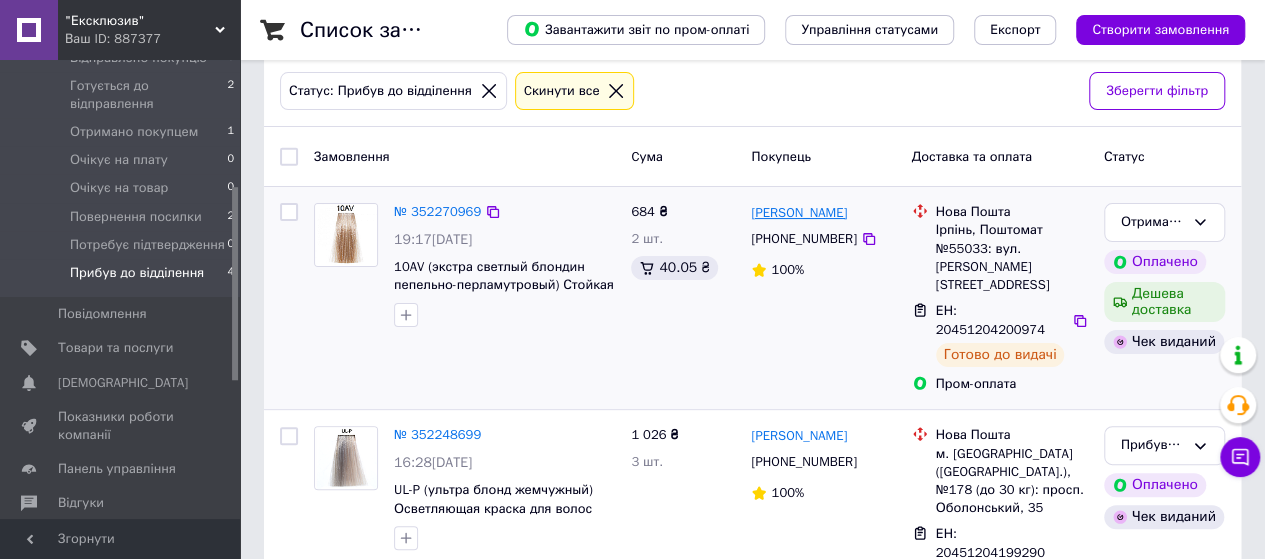 click on "[PERSON_NAME]" at bounding box center [799, 213] 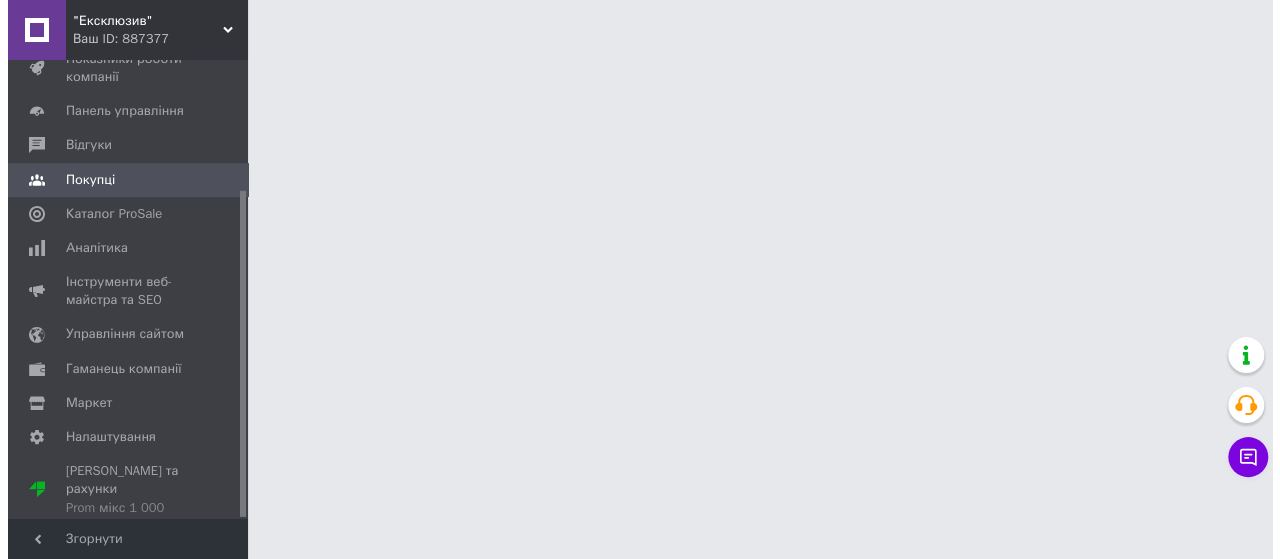 scroll, scrollTop: 0, scrollLeft: 0, axis: both 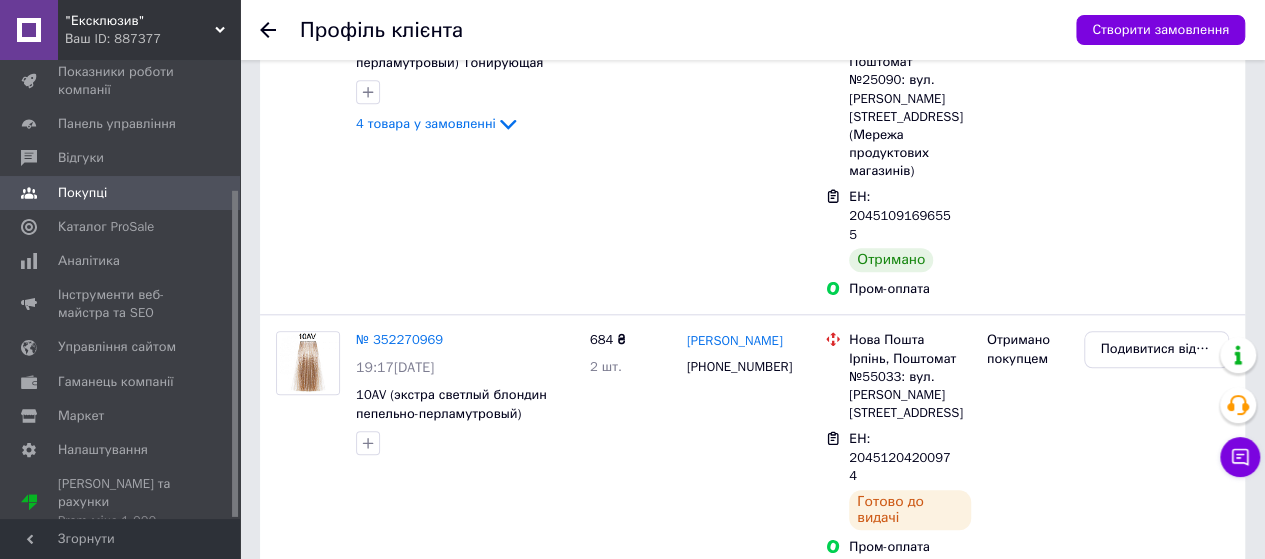 click 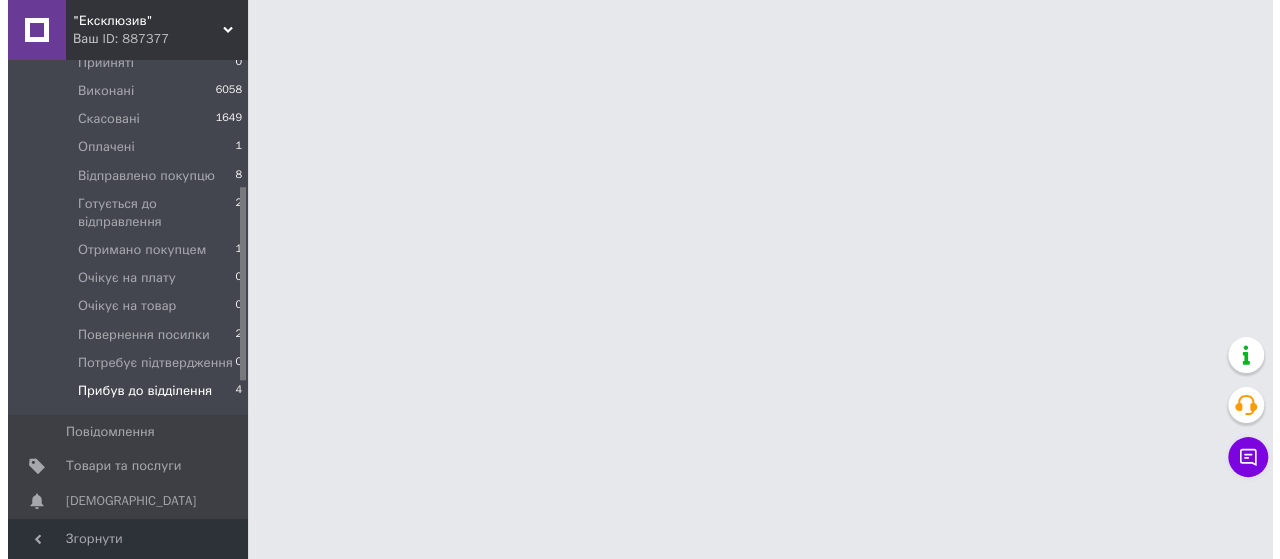 scroll, scrollTop: 0, scrollLeft: 0, axis: both 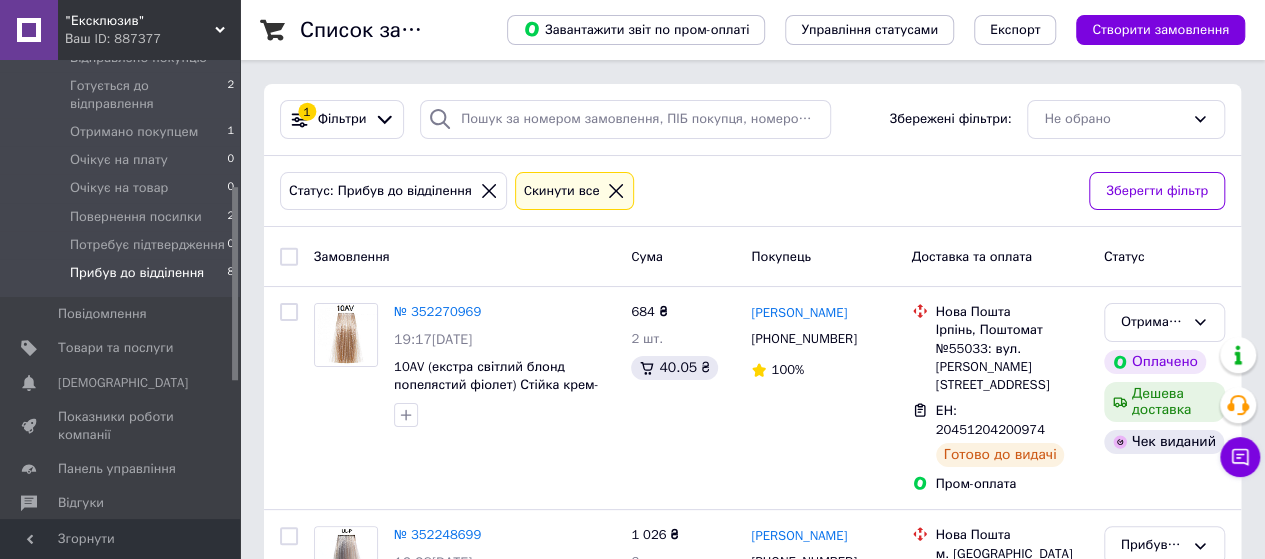 click 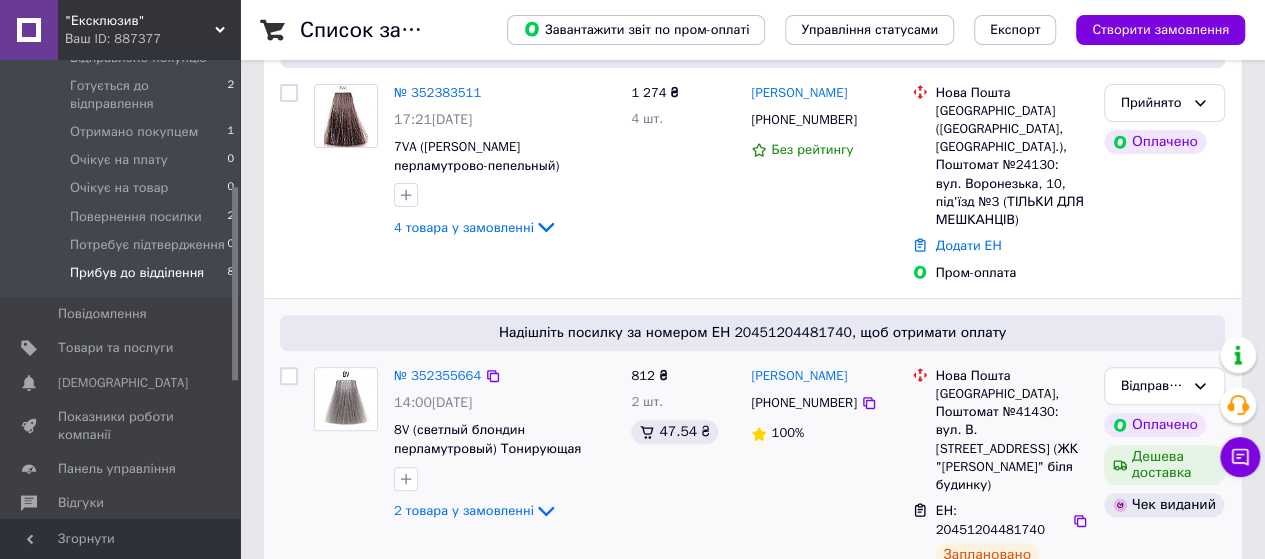 scroll, scrollTop: 0, scrollLeft: 0, axis: both 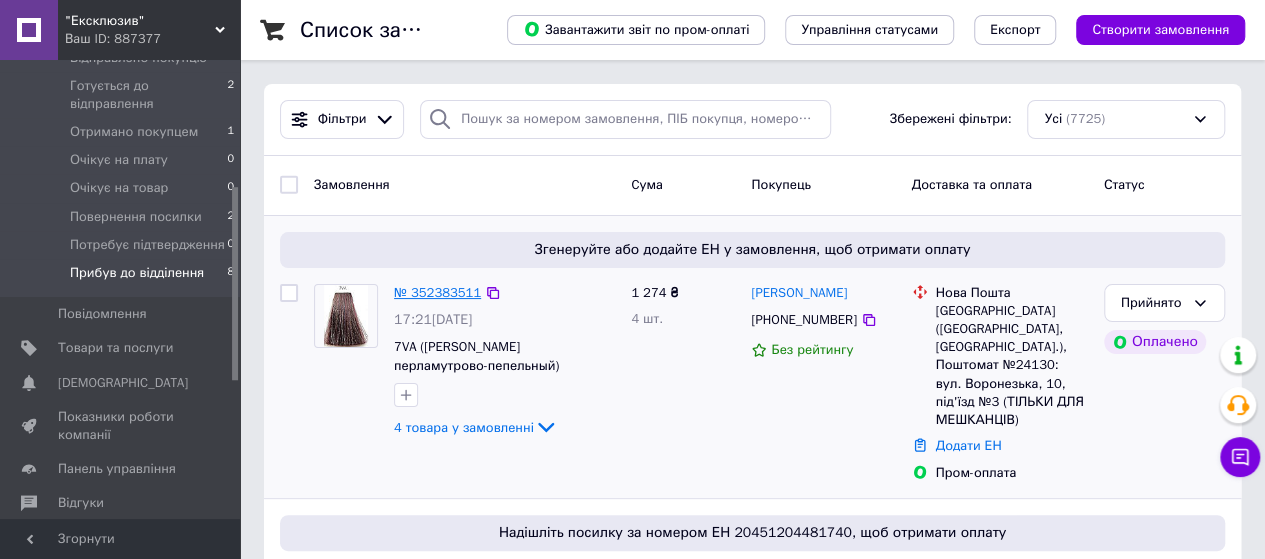 click on "№ 352383511" at bounding box center [437, 292] 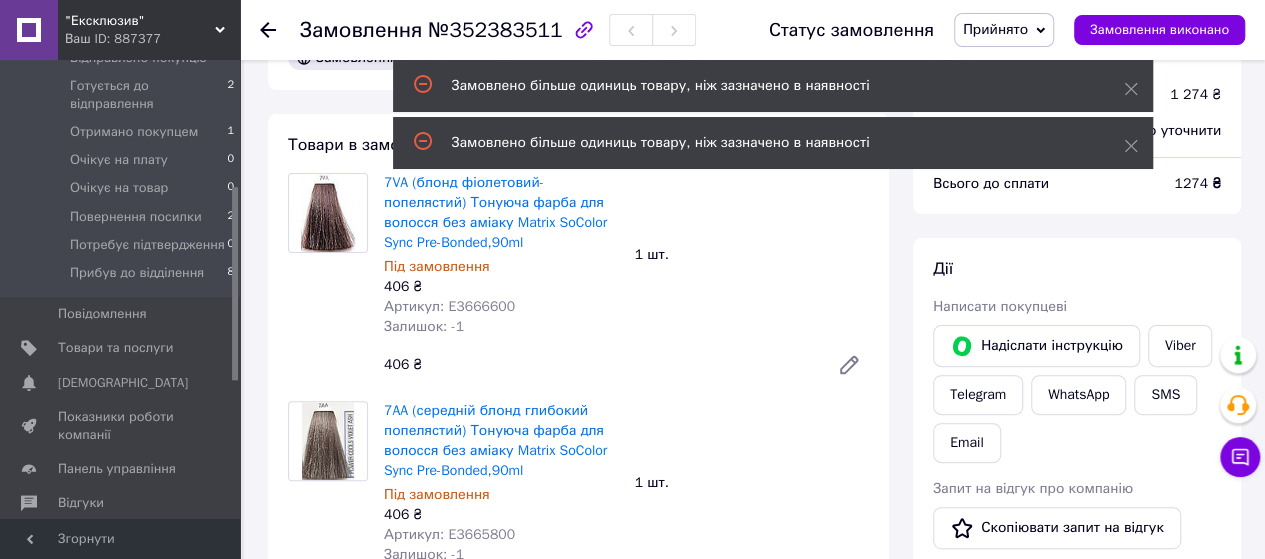 scroll, scrollTop: 0, scrollLeft: 0, axis: both 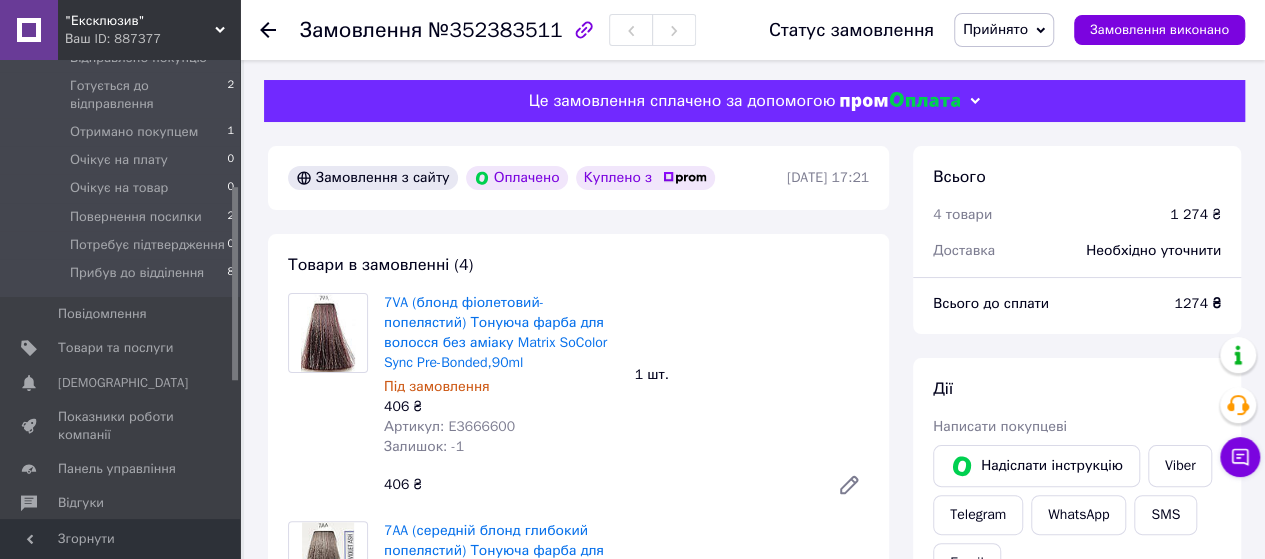 click 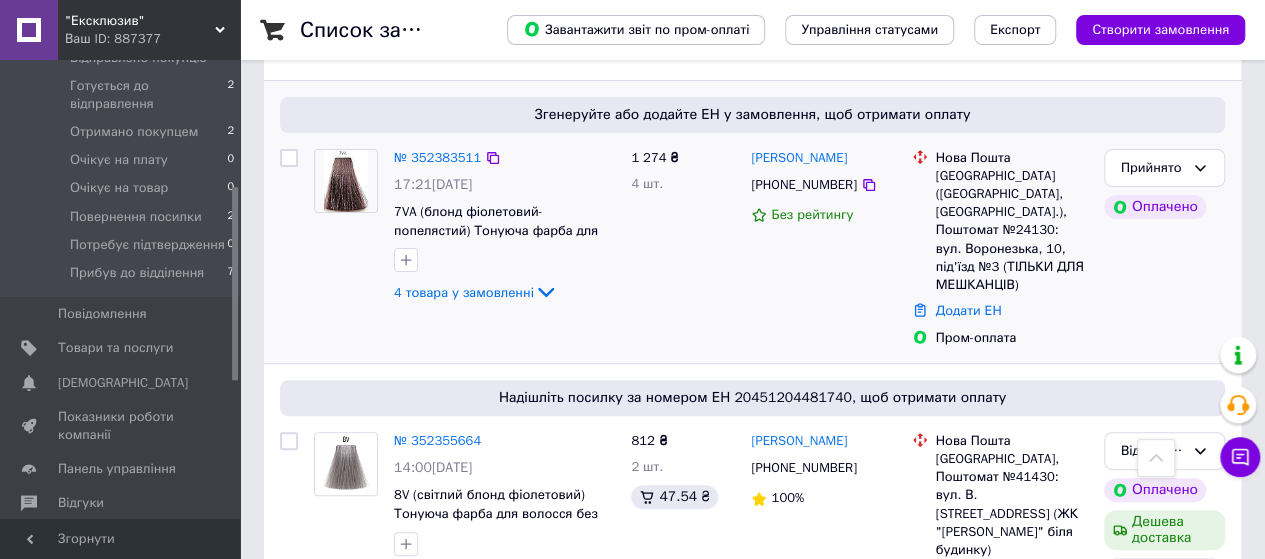 scroll, scrollTop: 0, scrollLeft: 0, axis: both 